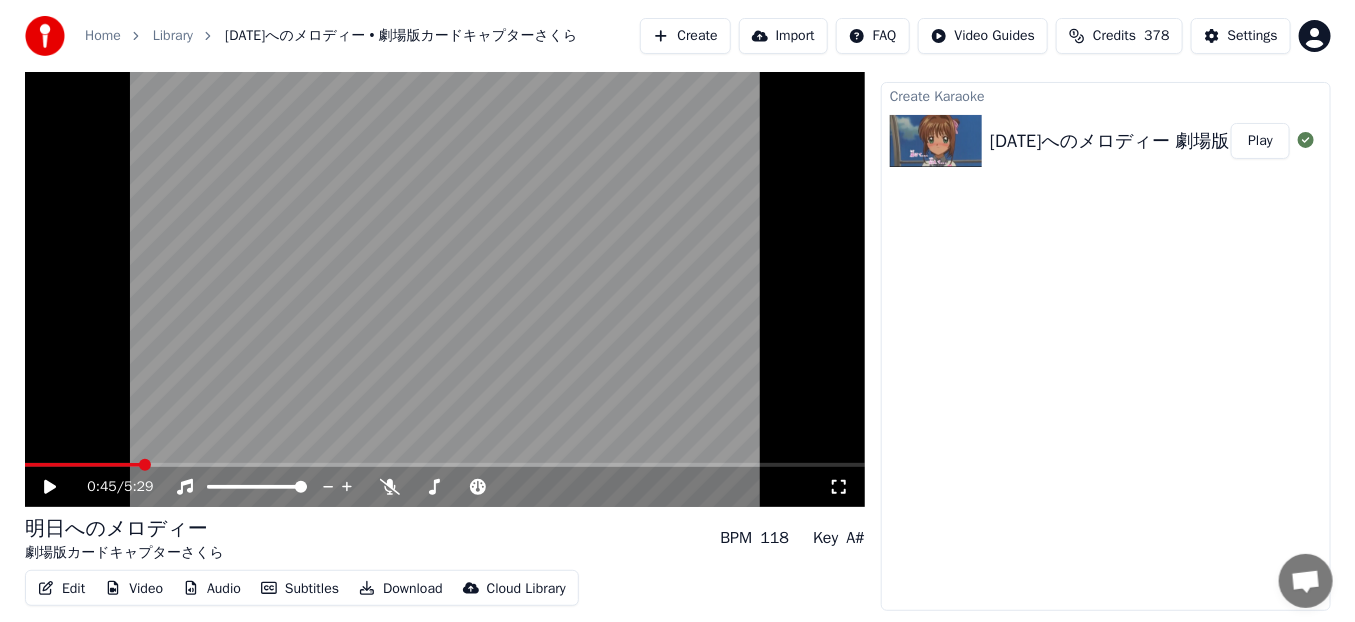 scroll, scrollTop: 98, scrollLeft: 0, axis: vertical 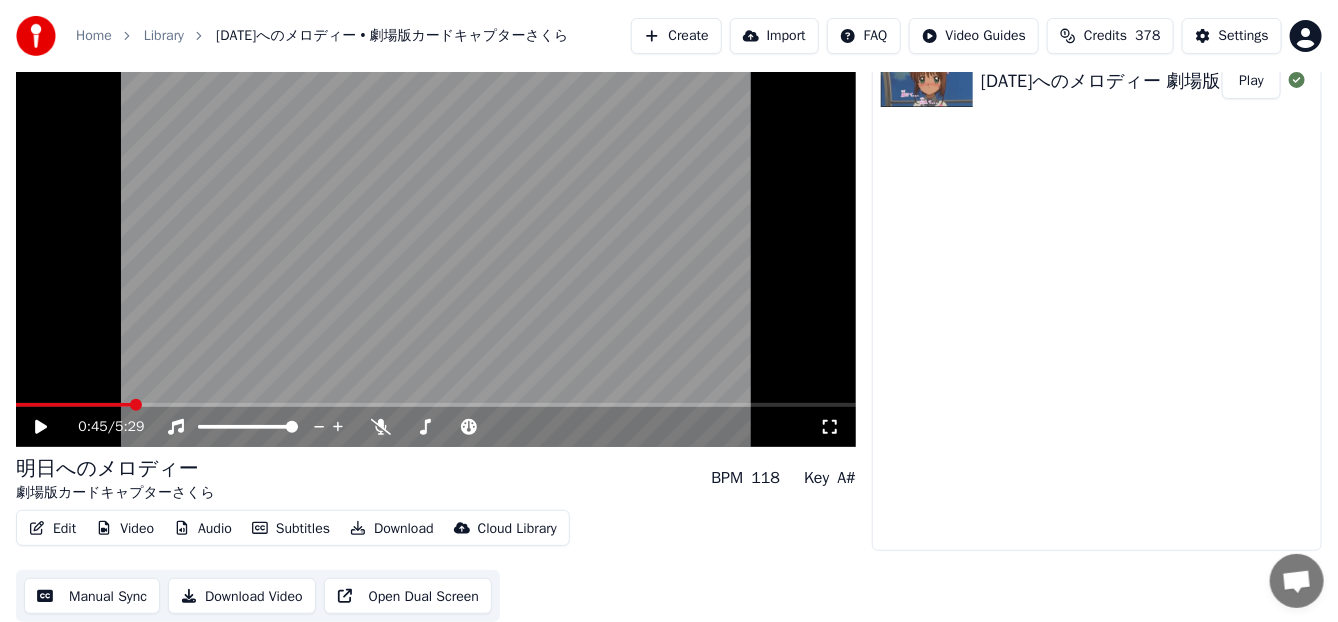 click on "Create Karaoke [DATE]へのメロディー  劇場版カードキャプターさくら 封印されたカード Play" at bounding box center [1097, 286] 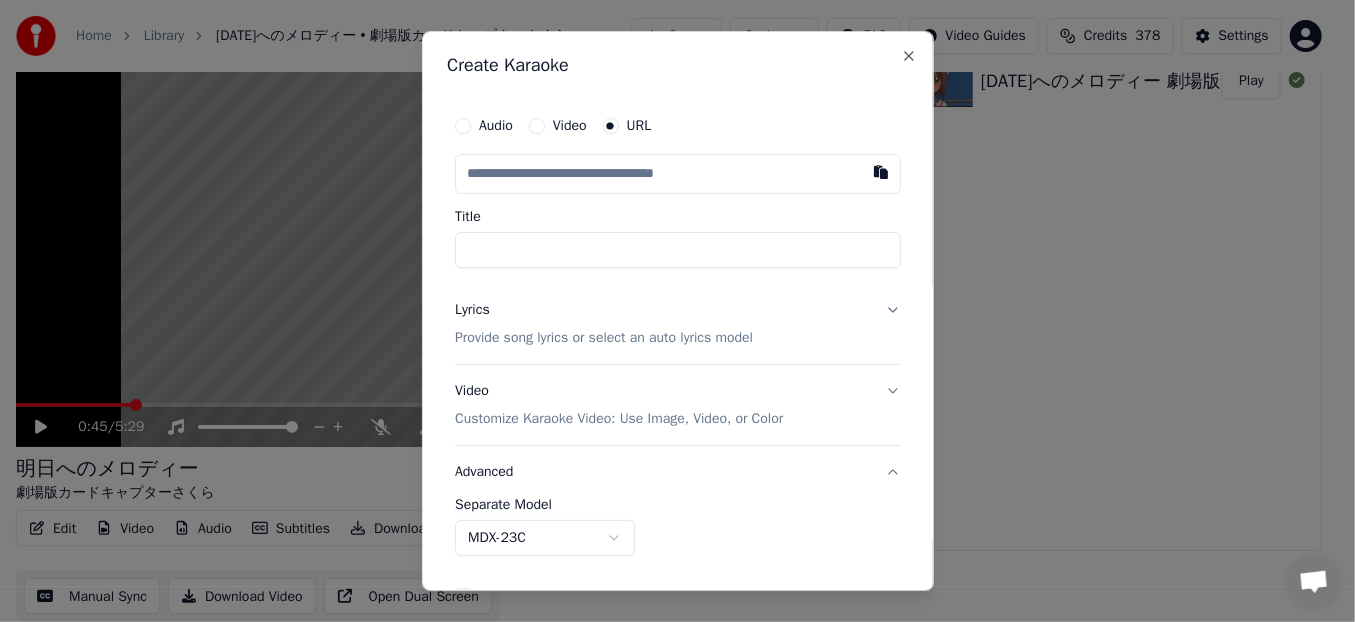 click at bounding box center [678, 174] 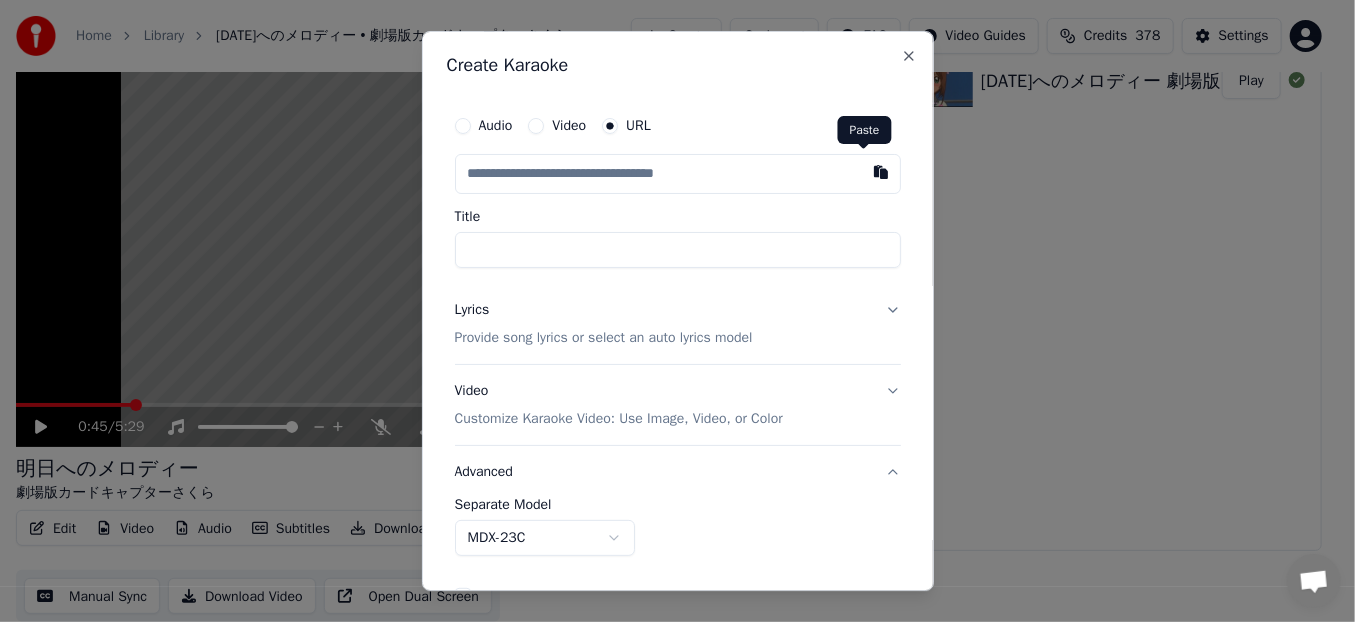 click at bounding box center [881, 172] 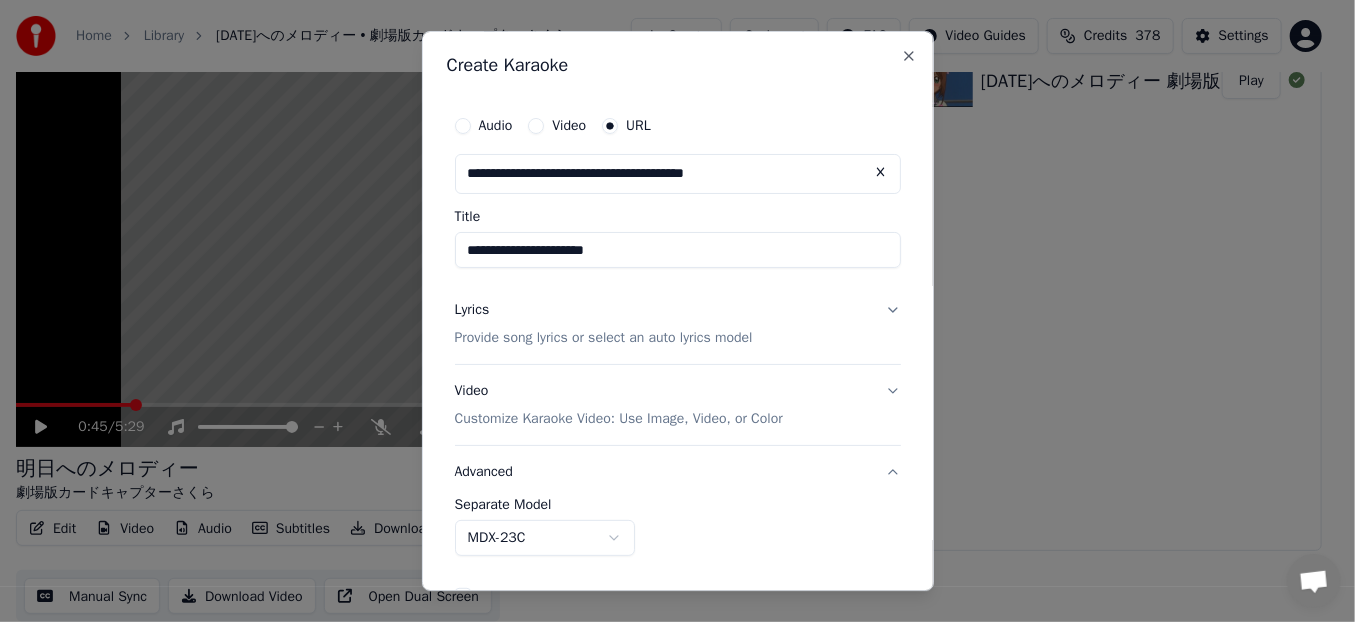 drag, startPoint x: 669, startPoint y: 256, endPoint x: 566, endPoint y: 256, distance: 103 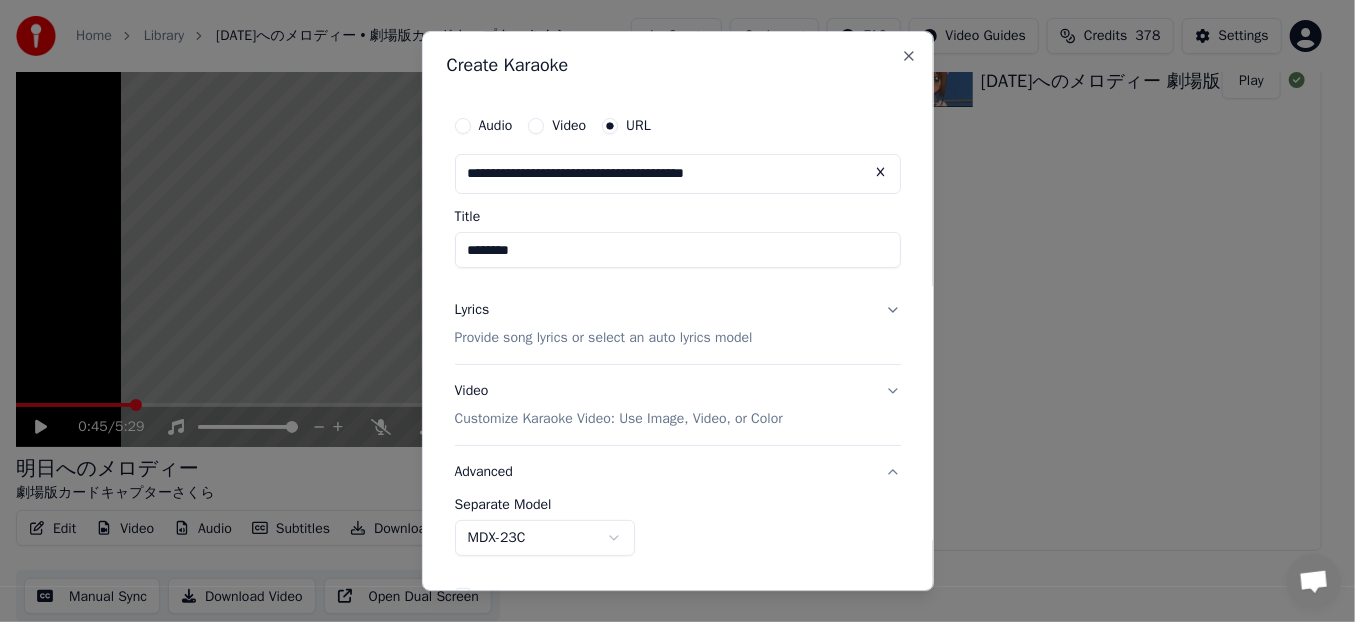 click on "********" at bounding box center (678, 250) 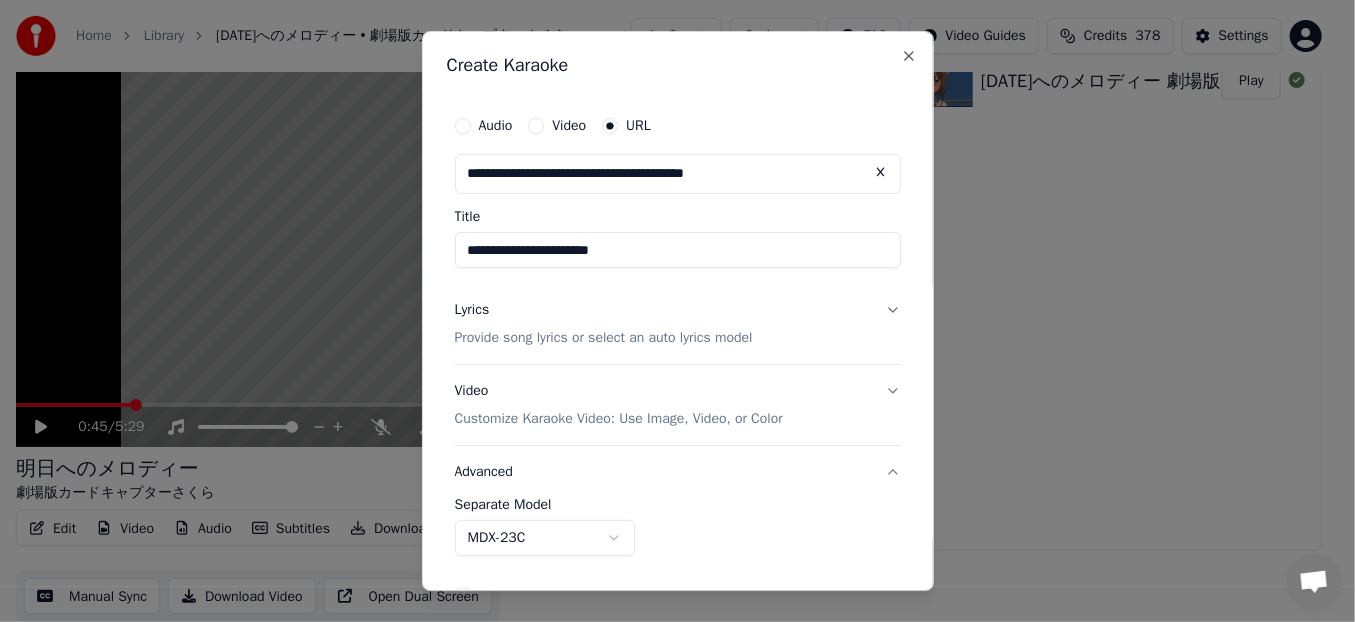click on "**********" at bounding box center (678, 250) 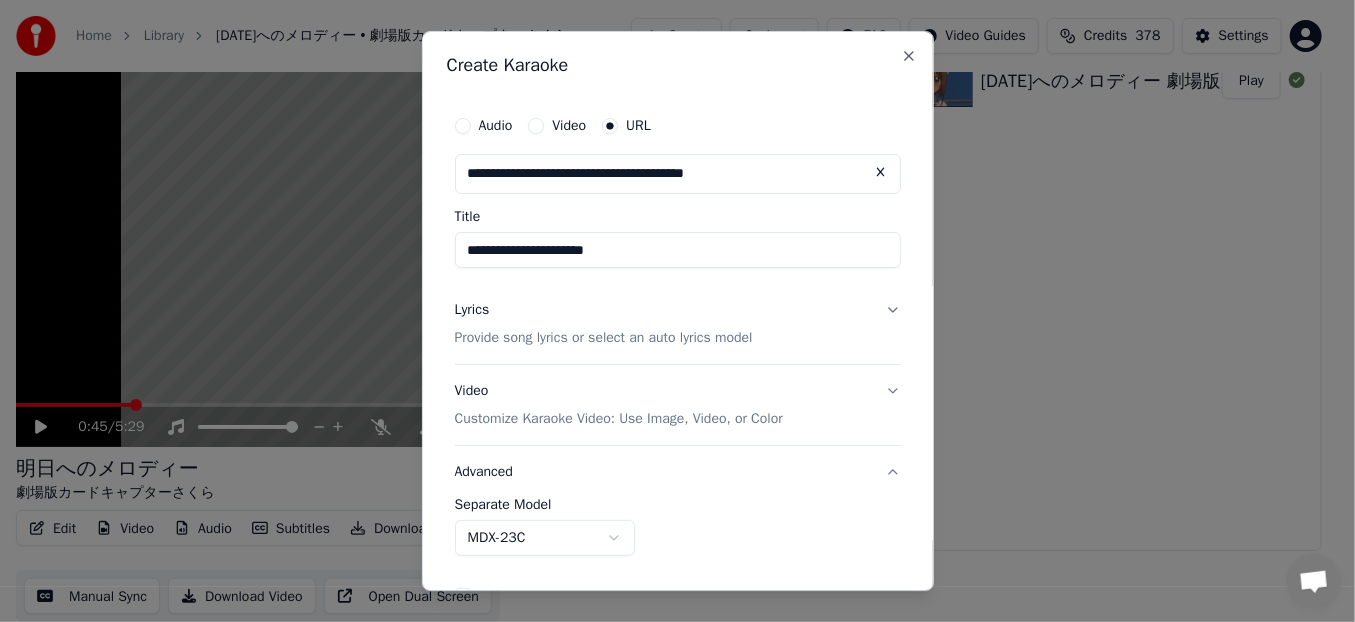 type on "**********" 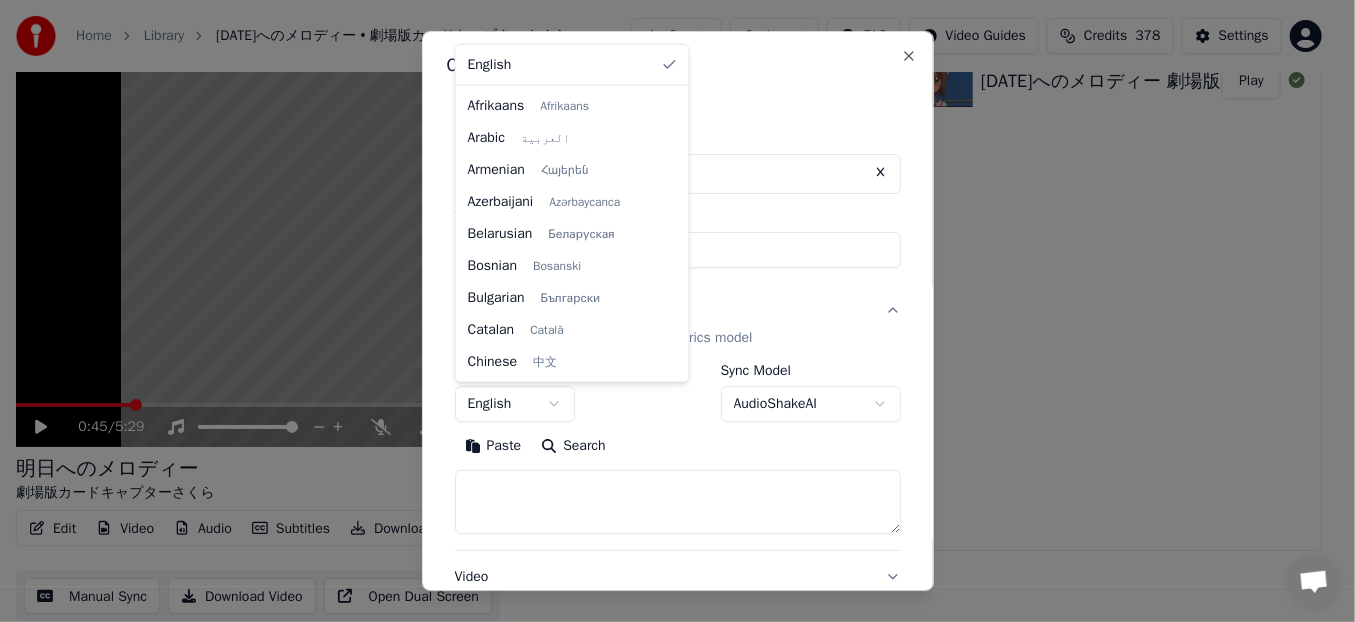 click on "**********" at bounding box center [669, 213] 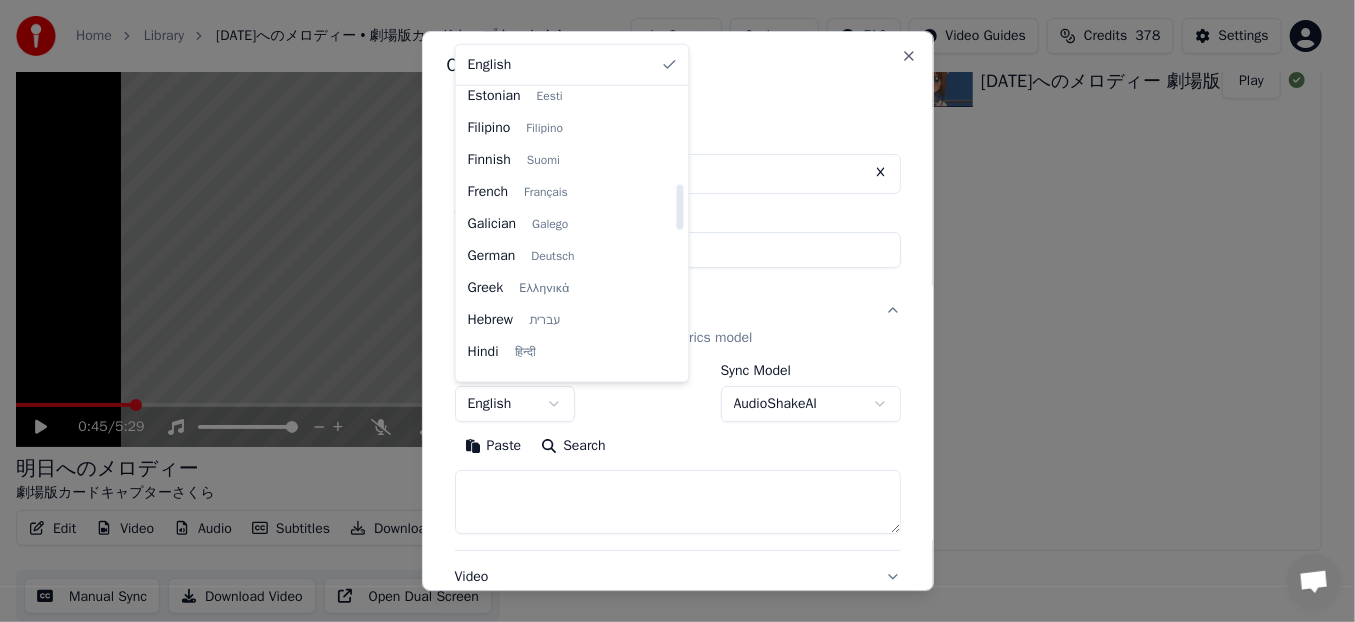 scroll, scrollTop: 600, scrollLeft: 0, axis: vertical 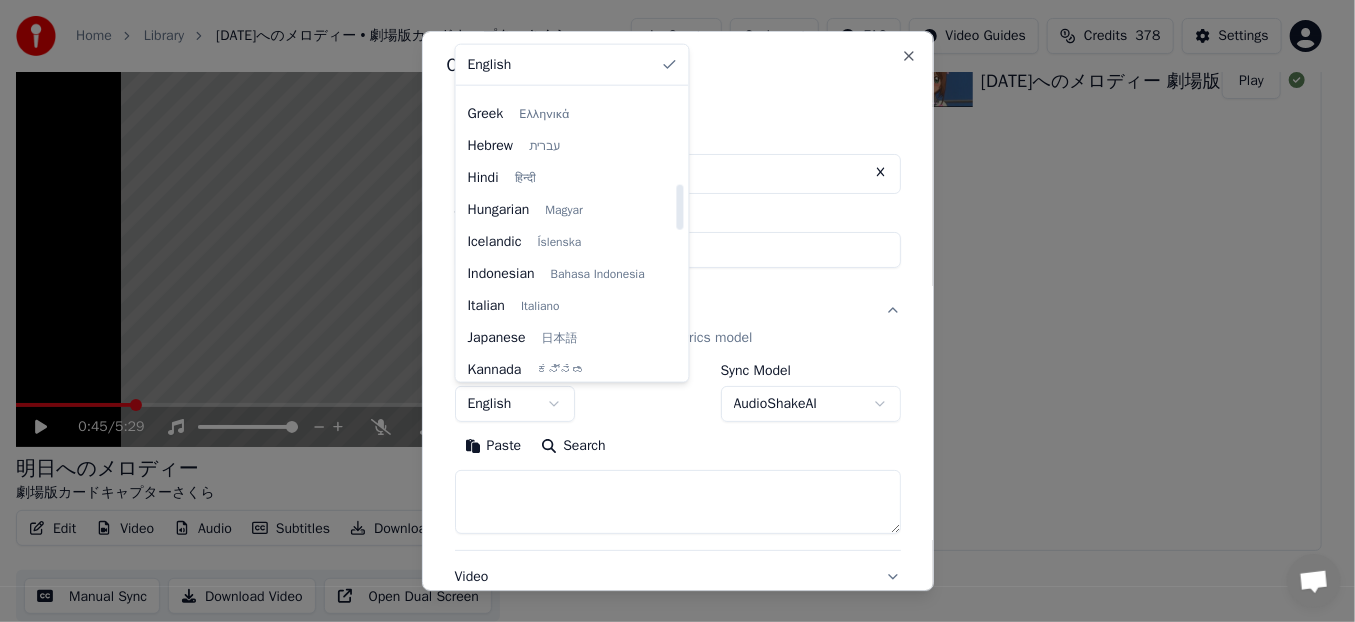 select on "**" 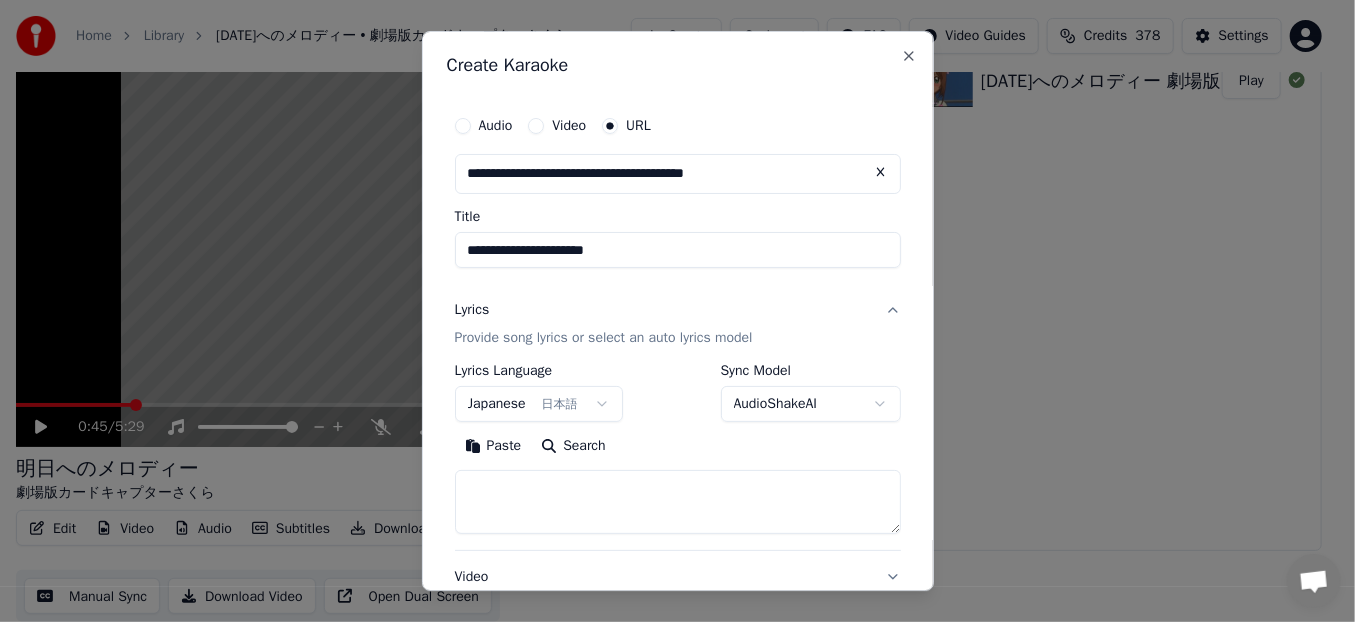 click on "Paste" at bounding box center (493, 446) 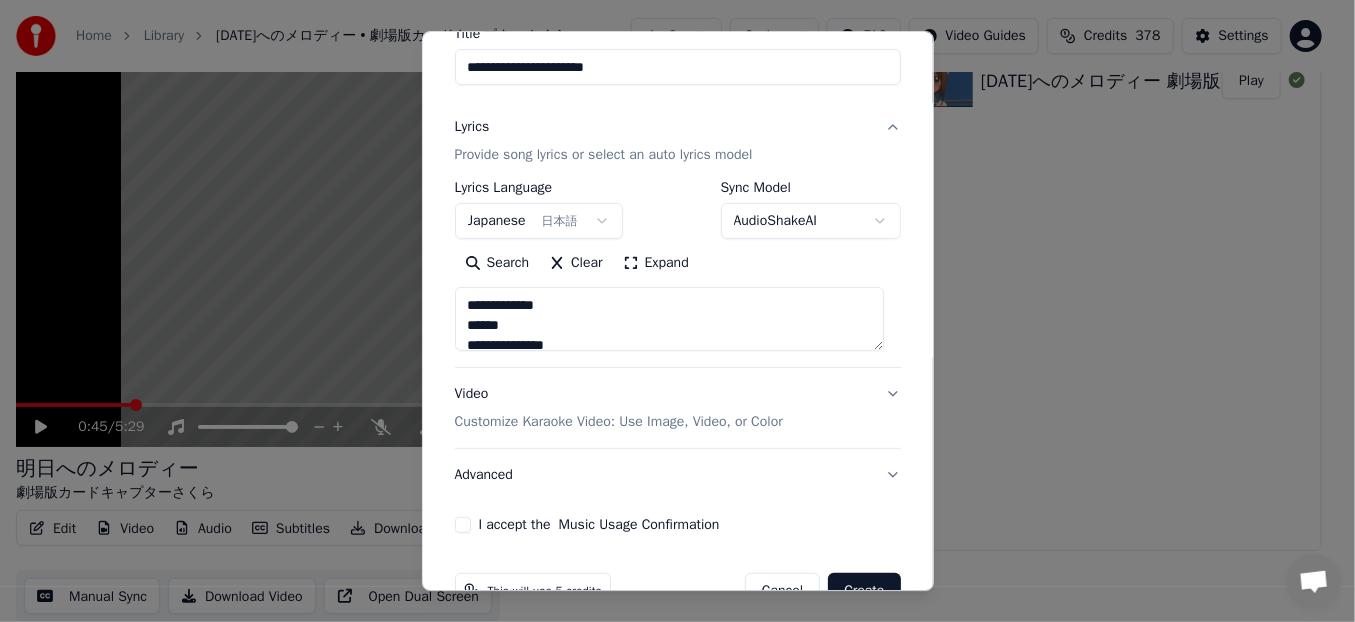 scroll, scrollTop: 200, scrollLeft: 0, axis: vertical 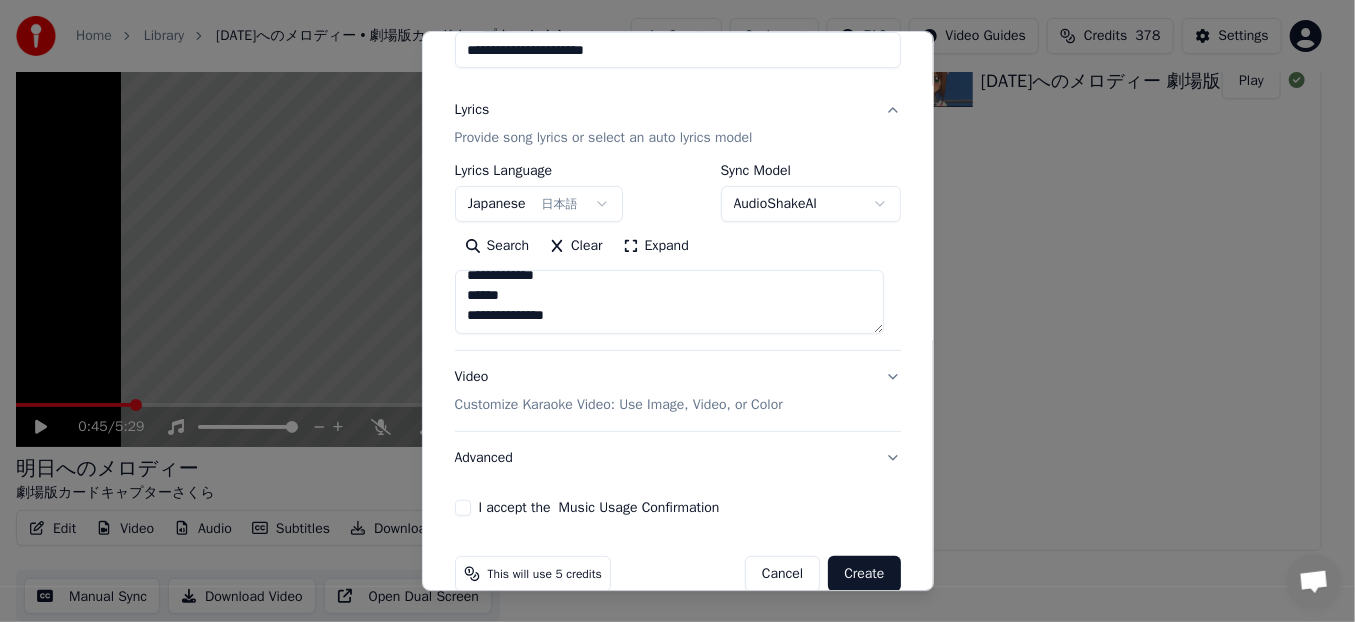 drag, startPoint x: 465, startPoint y: 286, endPoint x: 682, endPoint y: 349, distance: 225.96017 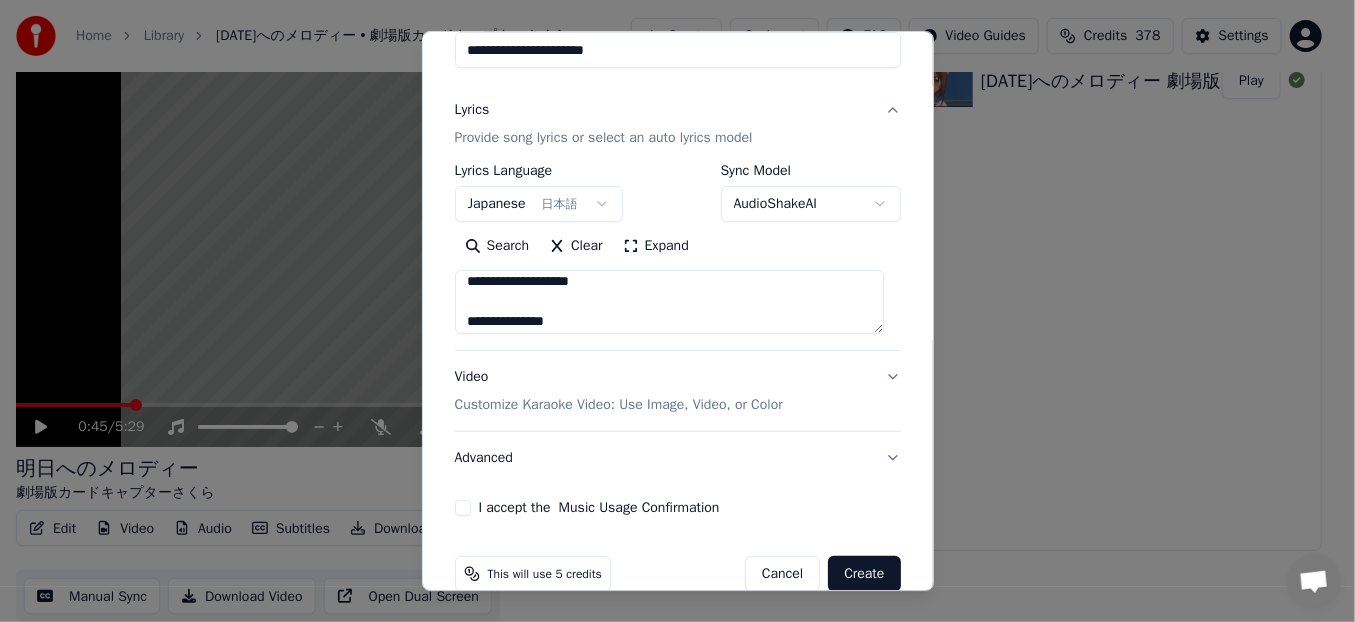 scroll, scrollTop: 393, scrollLeft: 0, axis: vertical 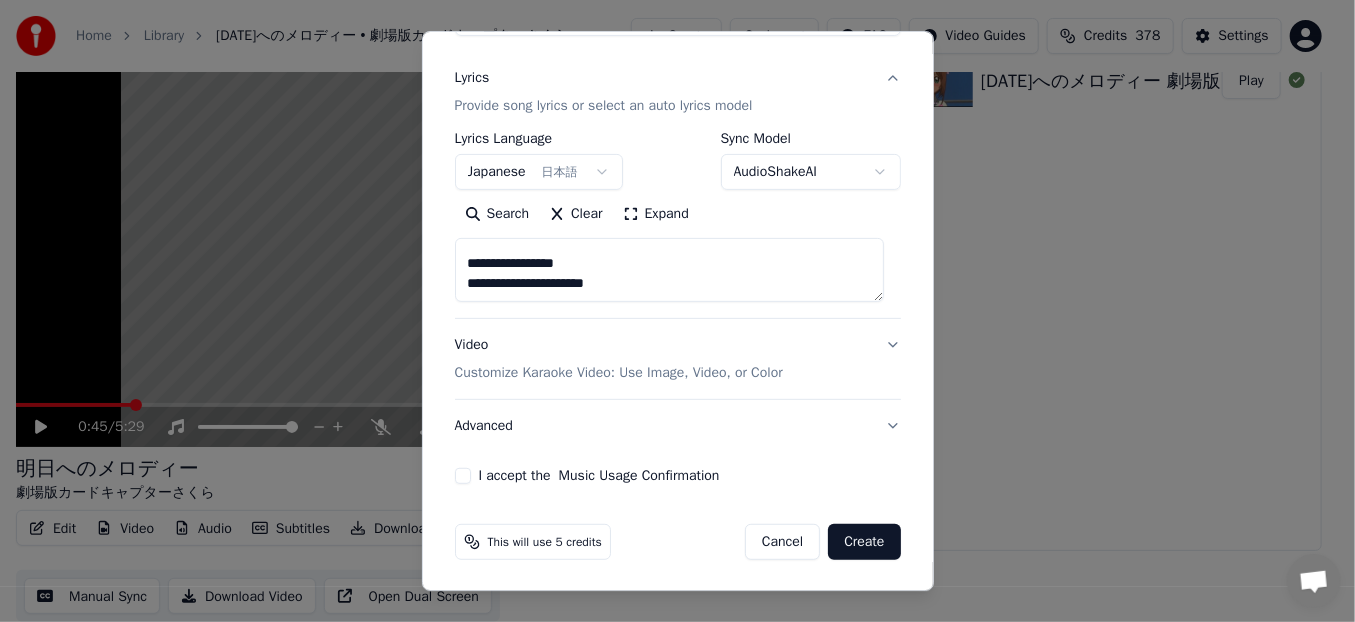 type on "**********" 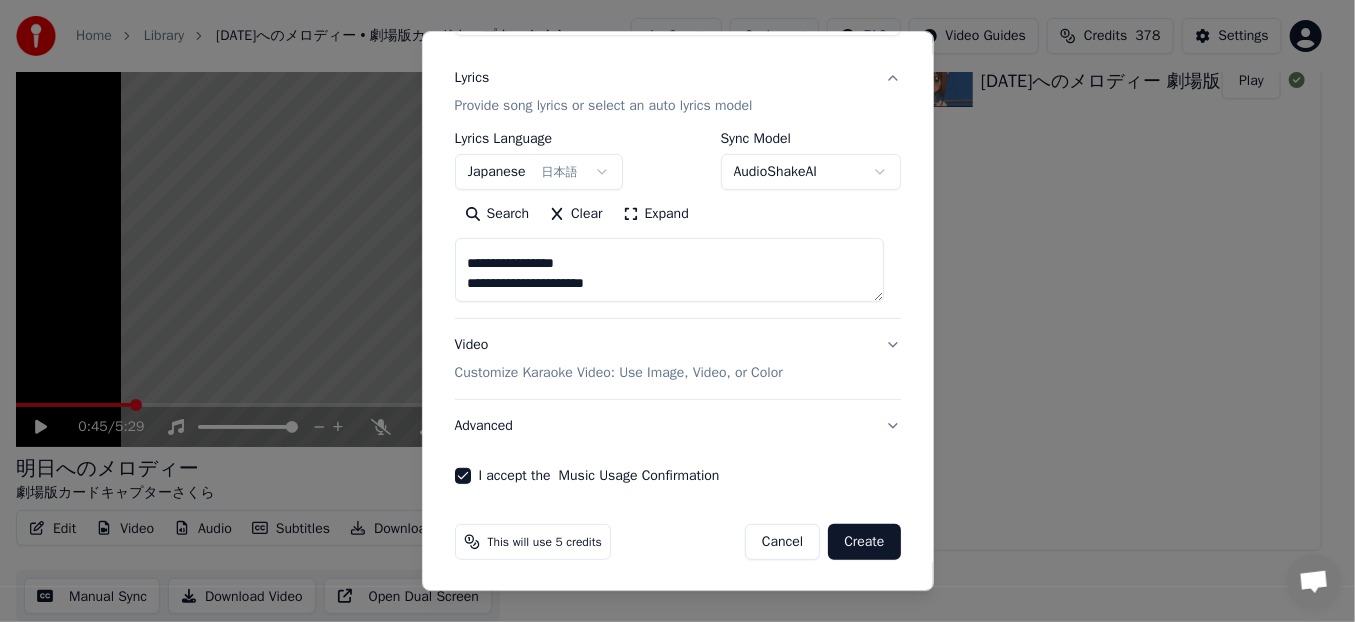 click on "Advanced" at bounding box center (678, 426) 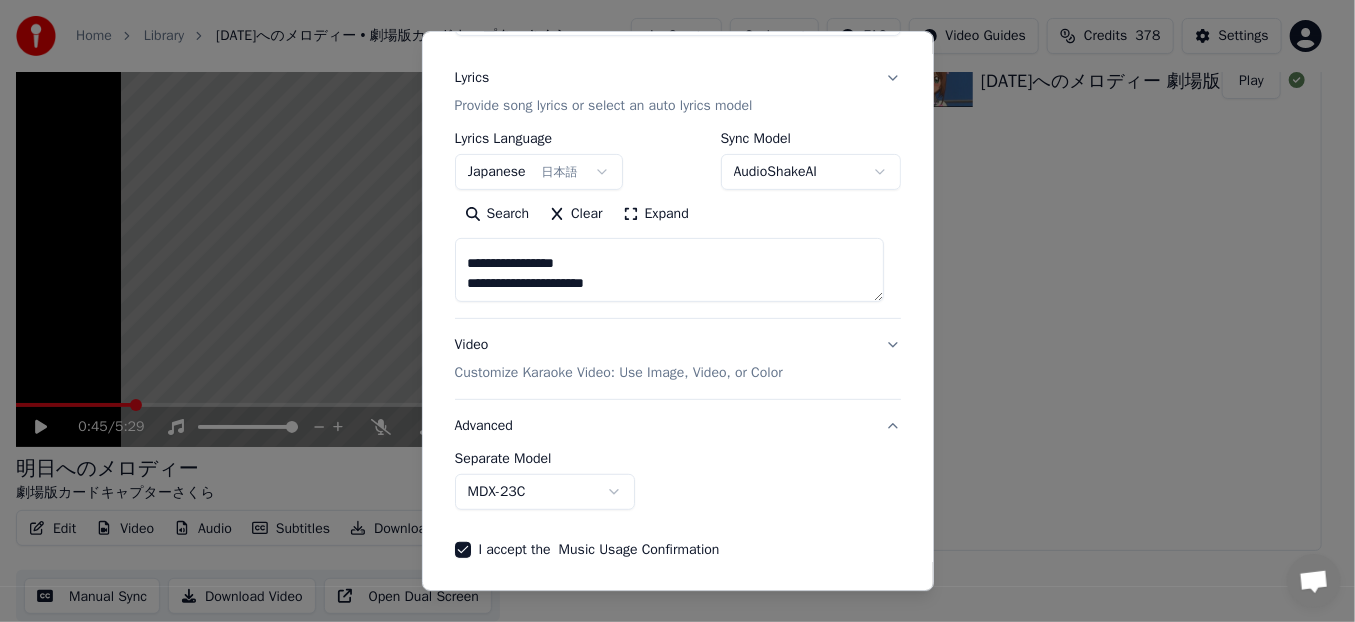 scroll, scrollTop: 120, scrollLeft: 0, axis: vertical 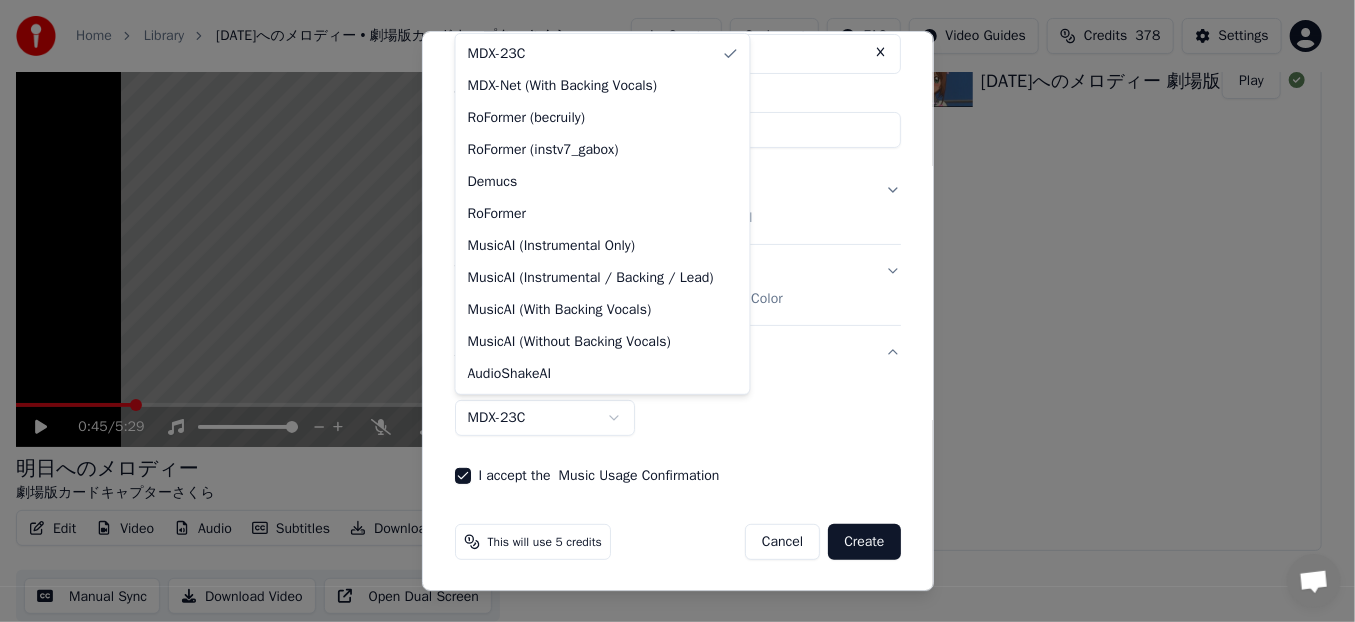 click on "**********" at bounding box center (669, 213) 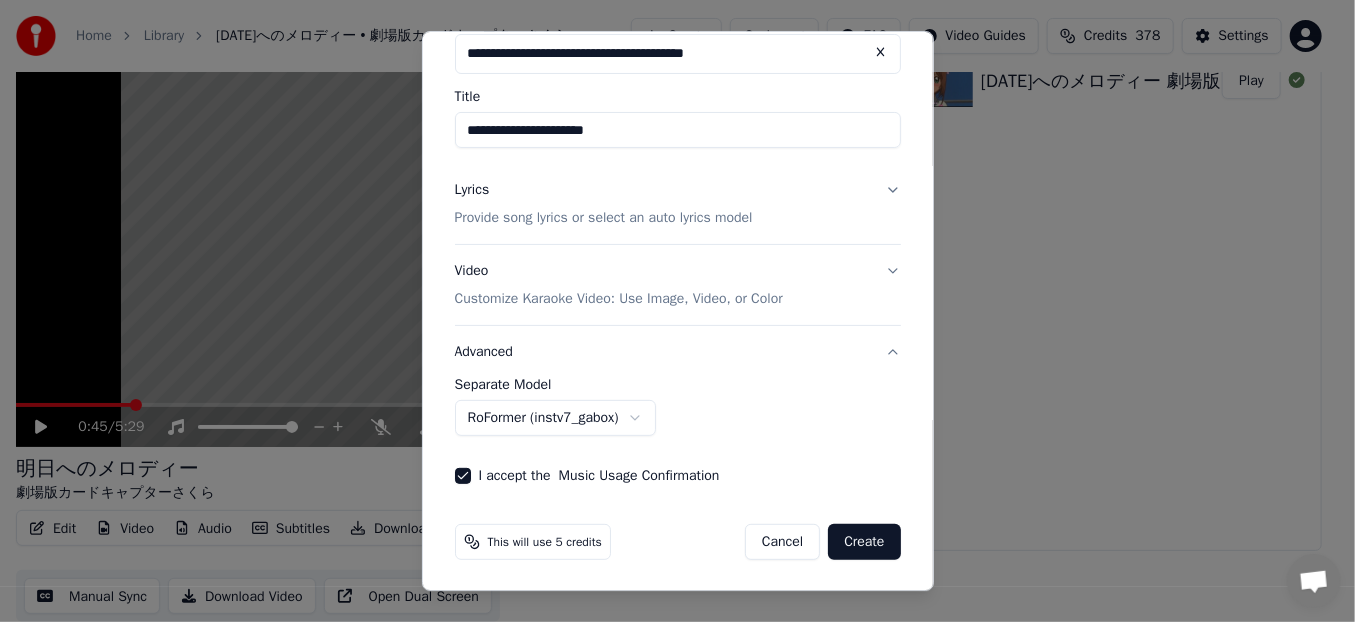click on "Advanced" at bounding box center [678, 352] 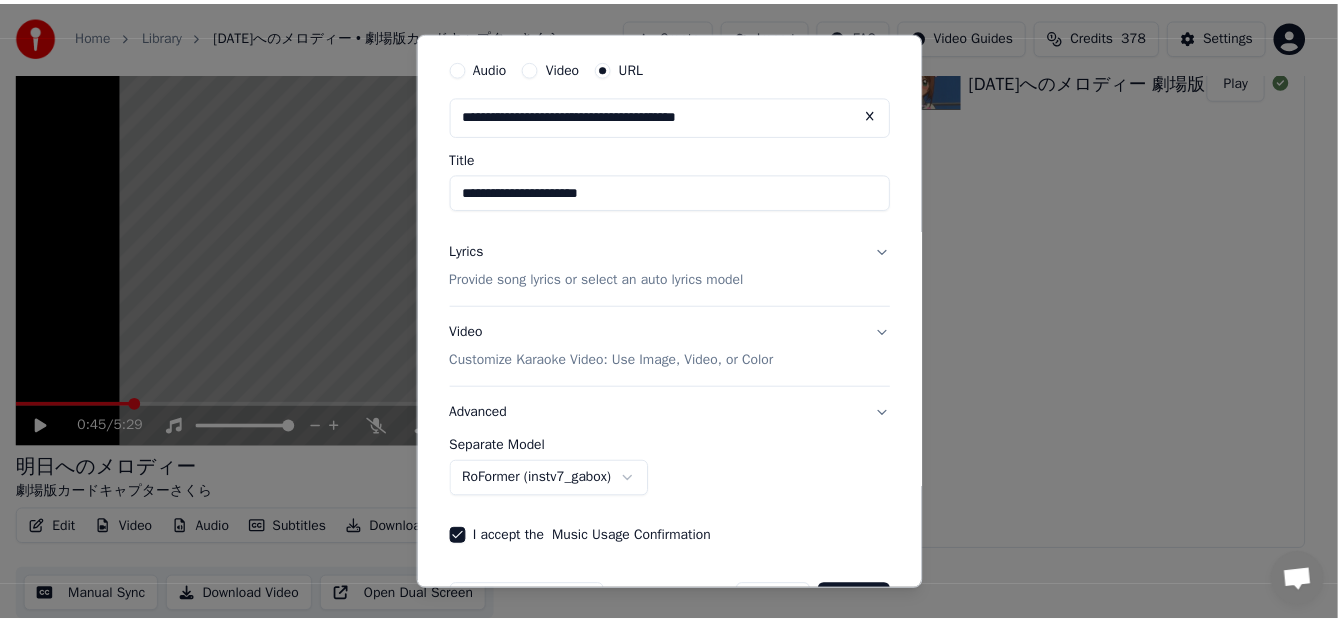 scroll, scrollTop: 46, scrollLeft: 0, axis: vertical 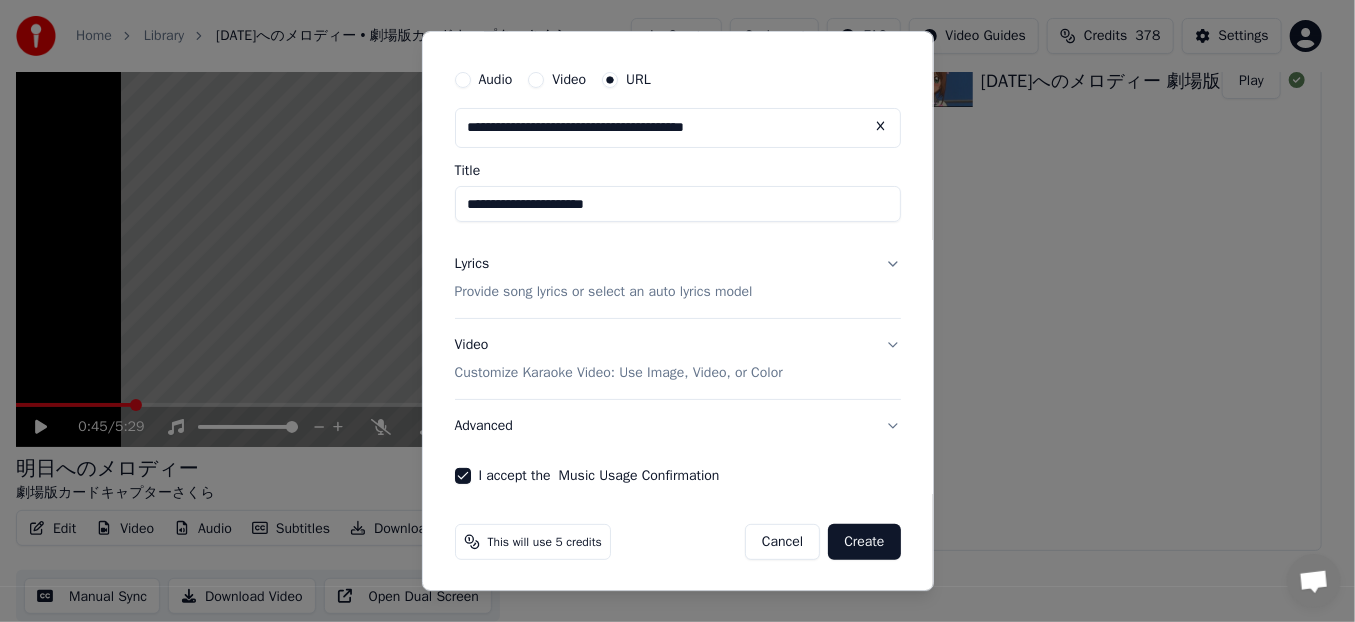 click on "Cancel" at bounding box center [782, 542] 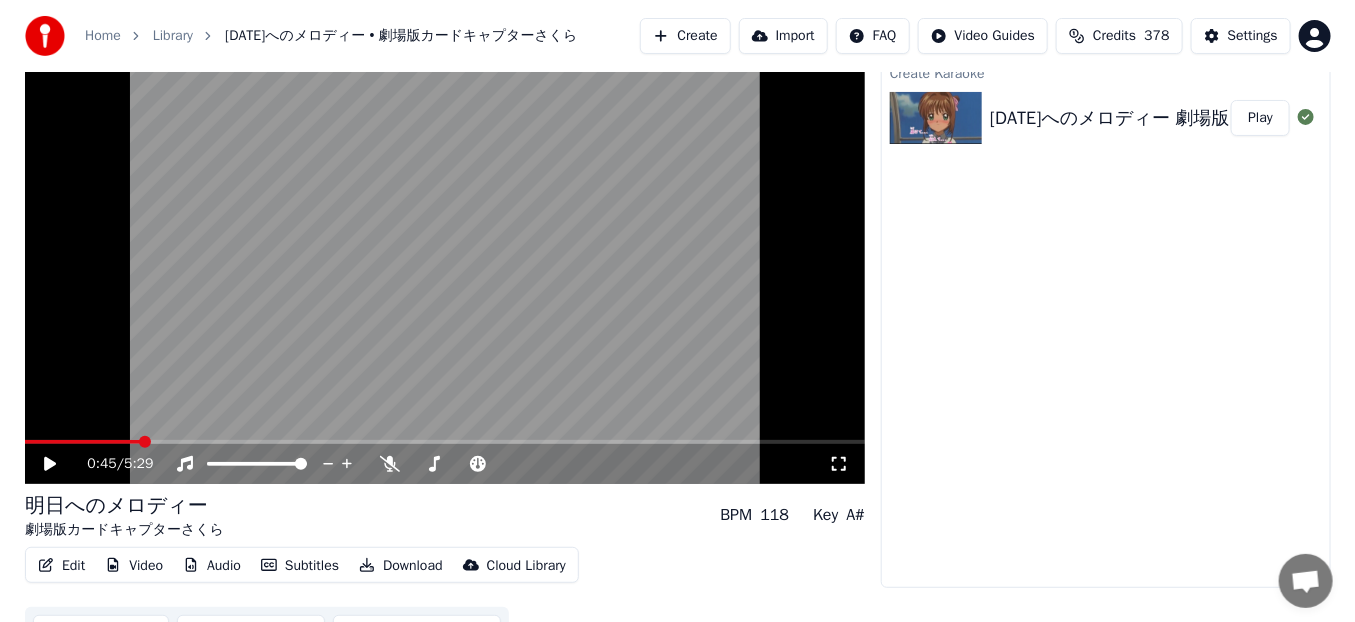 scroll, scrollTop: 0, scrollLeft: 0, axis: both 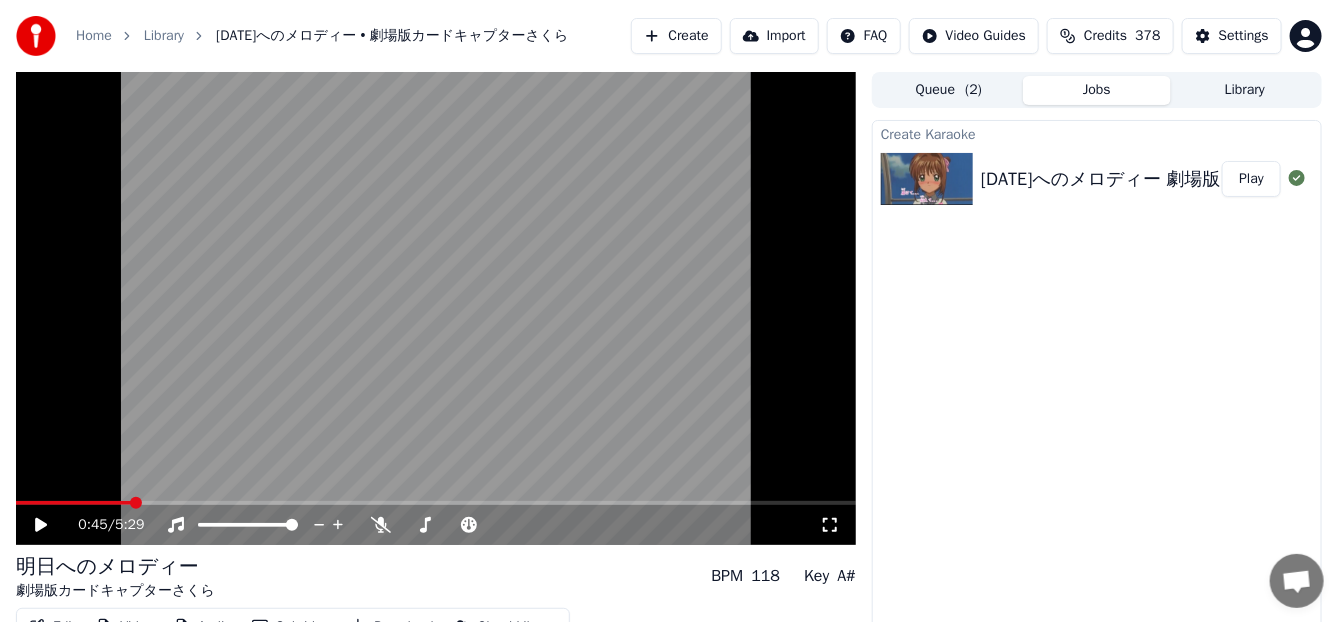 click on "Queue ( 2 ) Jobs Library" at bounding box center (1097, 90) 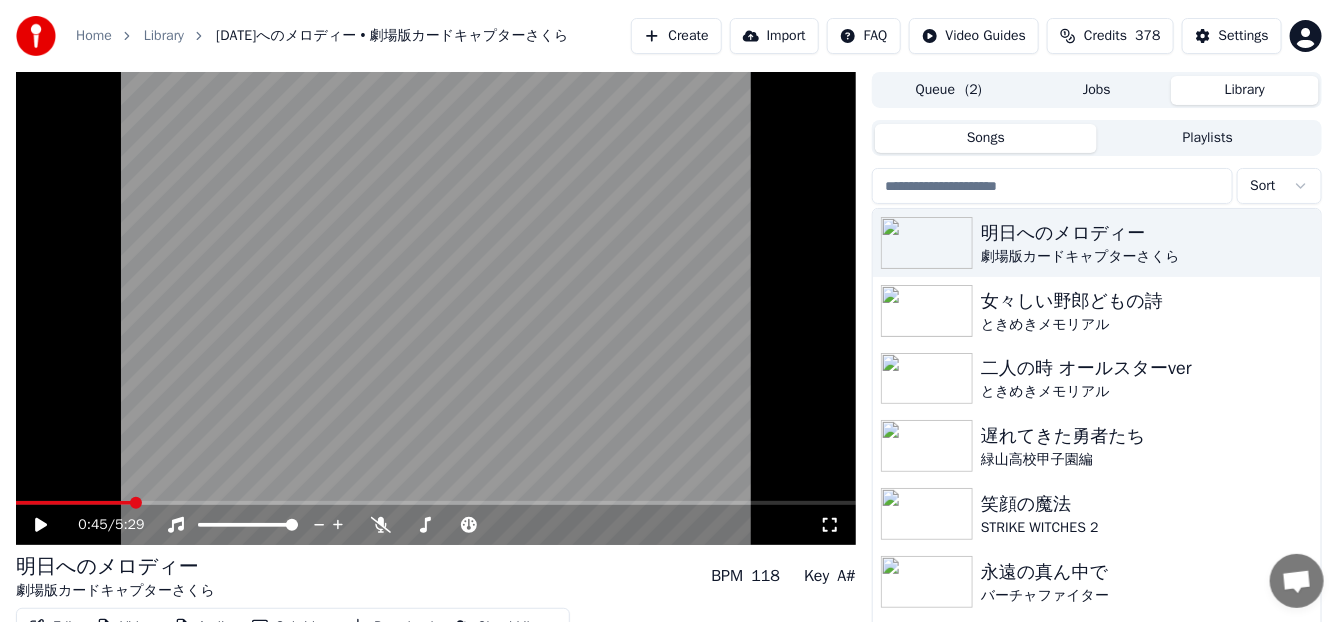 click on "Library" at bounding box center (1245, 90) 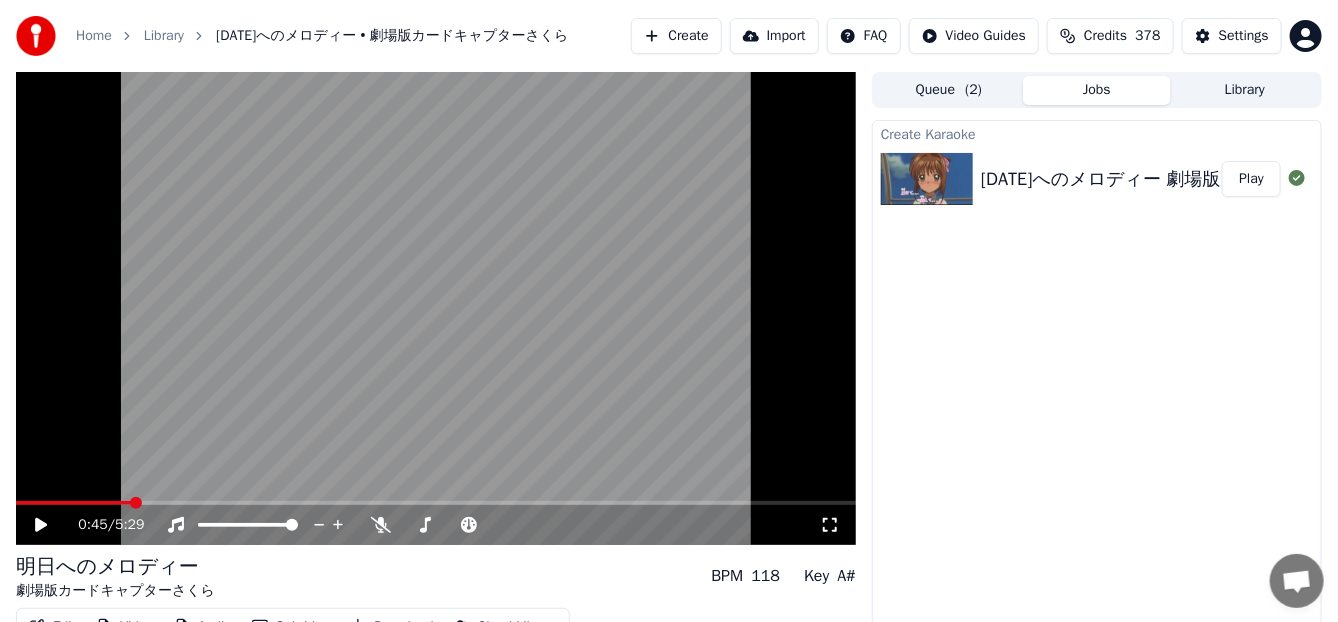click on "Jobs" at bounding box center (1097, 90) 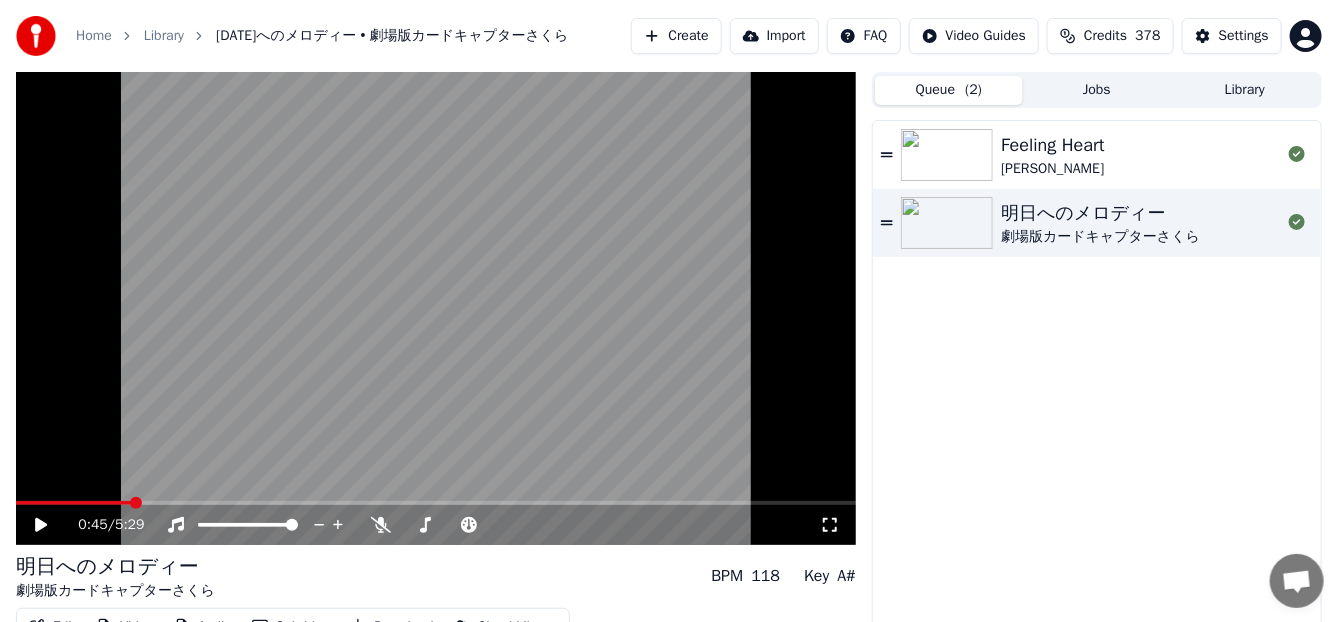 click on "Queue ( 2 )" at bounding box center (949, 90) 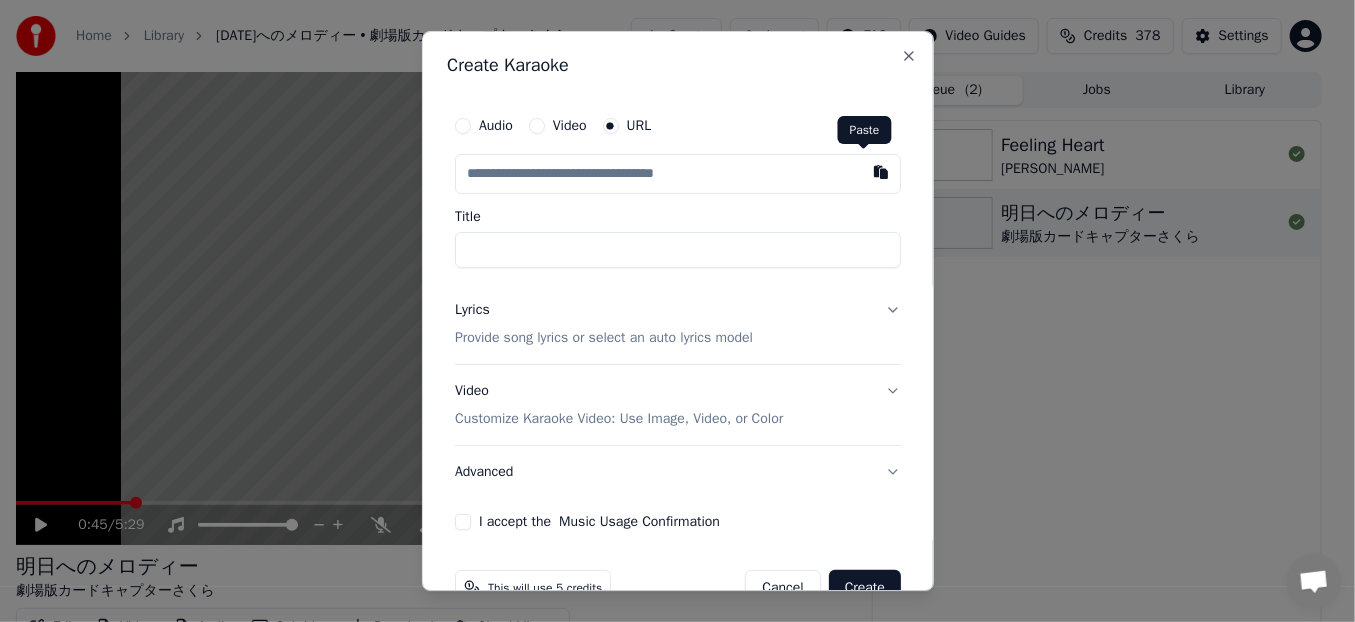 click at bounding box center (881, 172) 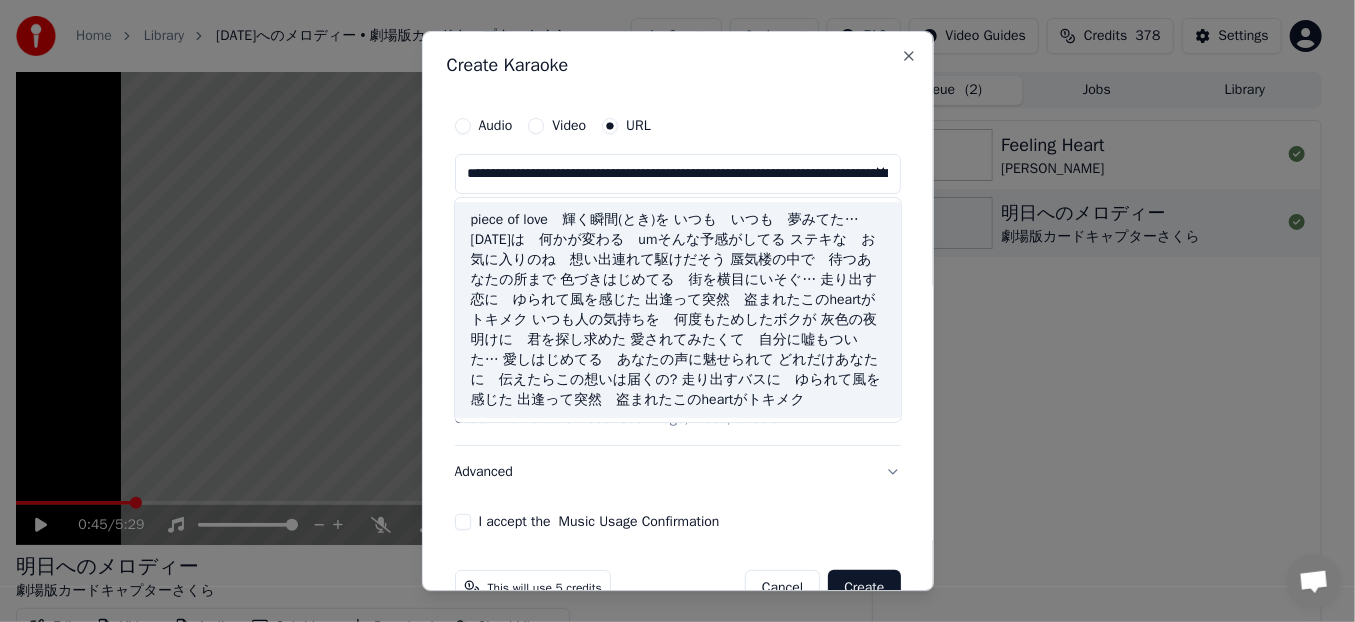 drag, startPoint x: 744, startPoint y: 384, endPoint x: 699, endPoint y: 363, distance: 49.658836 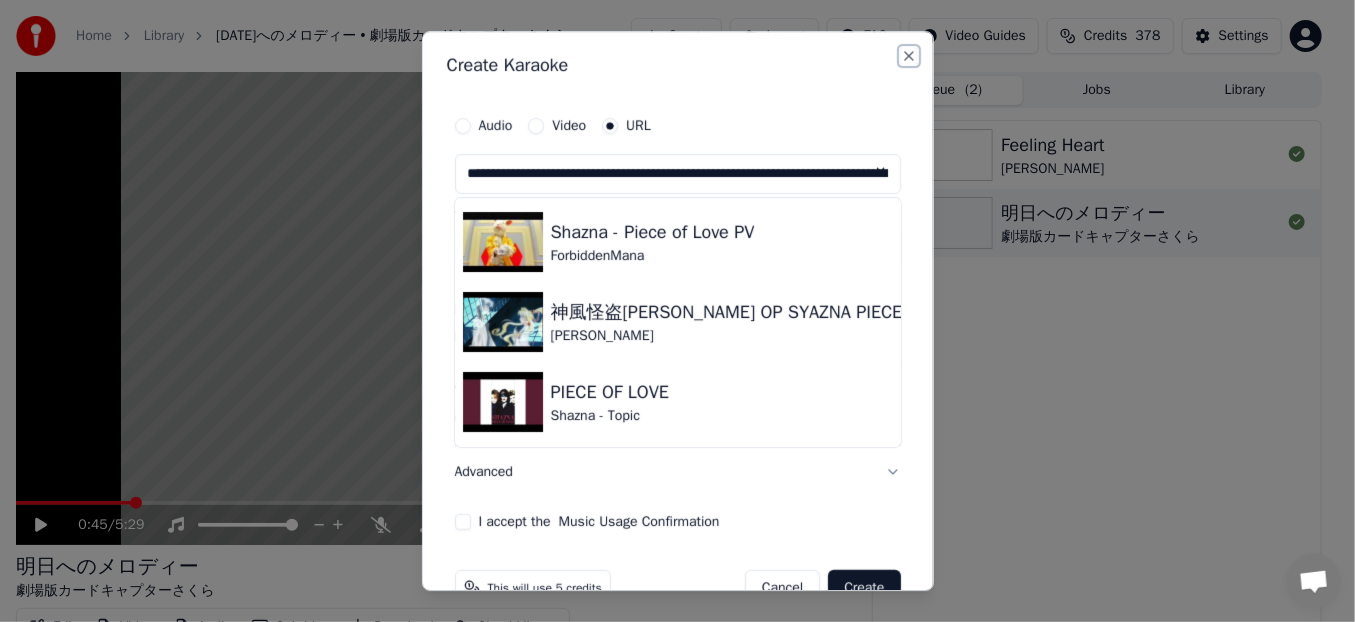 click on "Close" at bounding box center [909, 56] 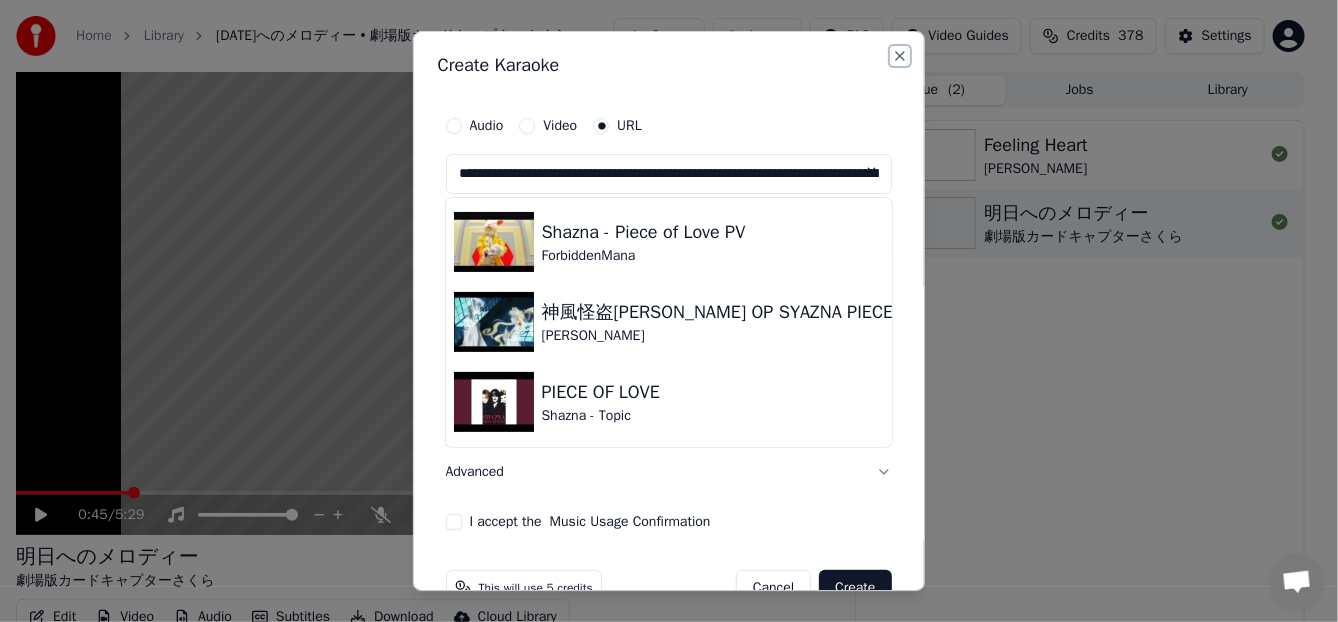 type on "**********" 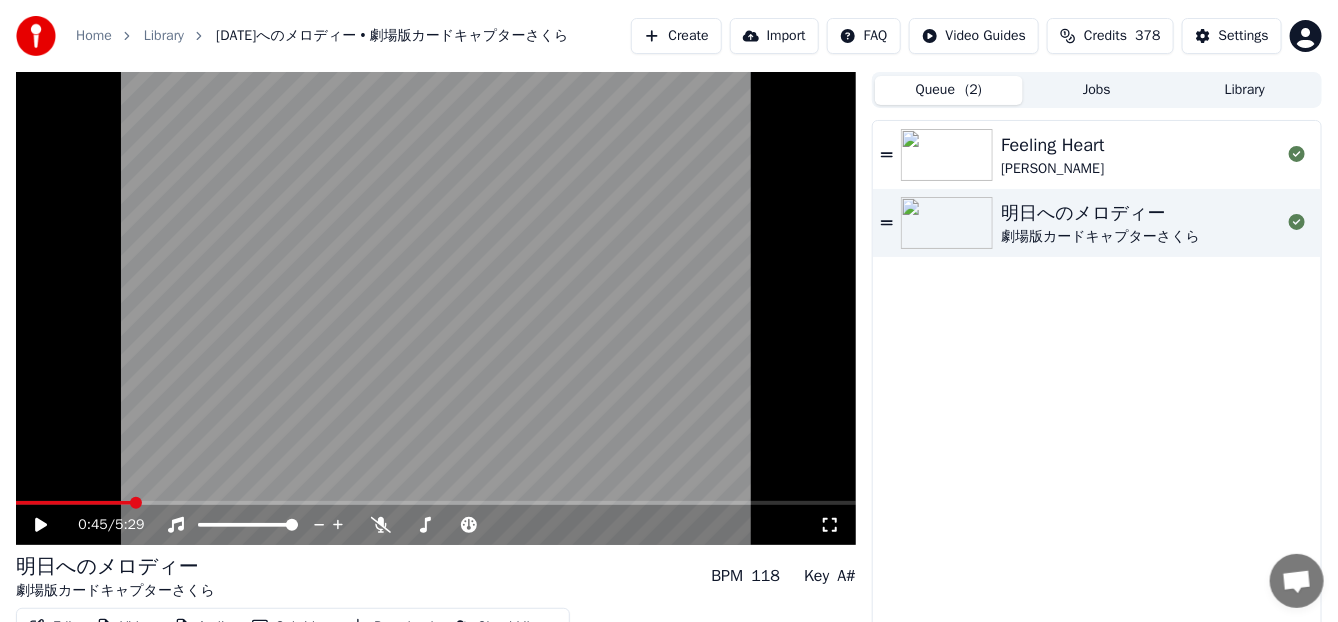 click on "Create" at bounding box center [676, 36] 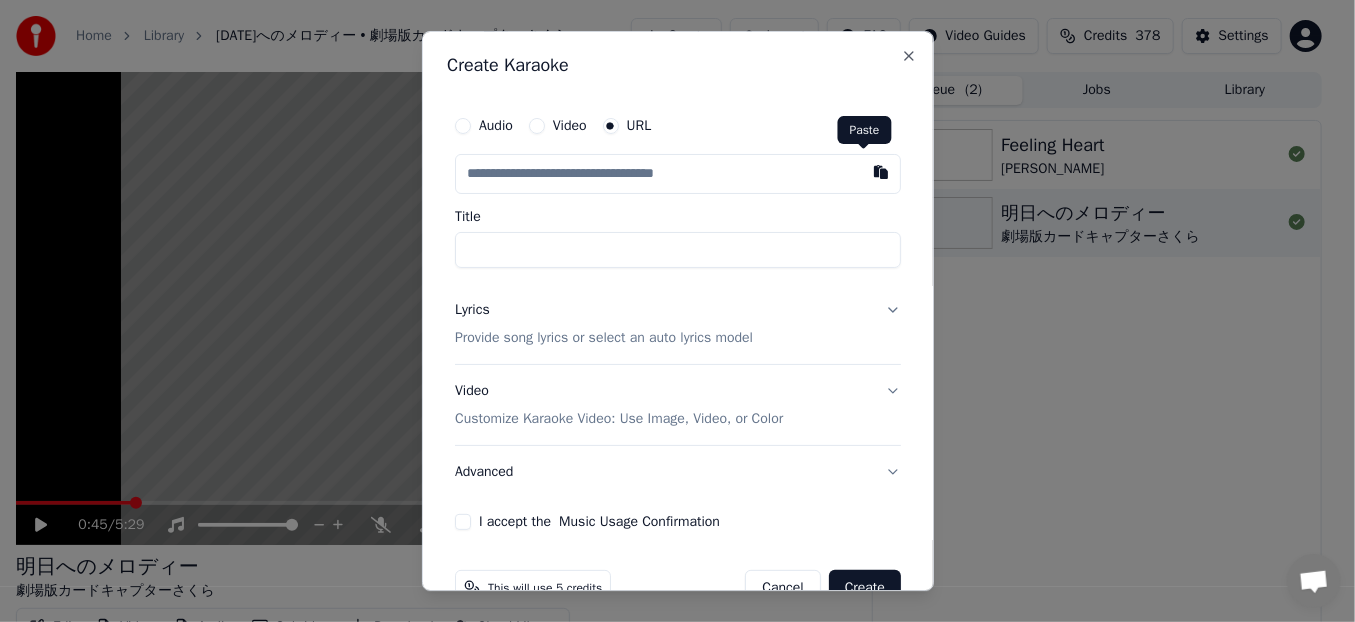 click at bounding box center [881, 172] 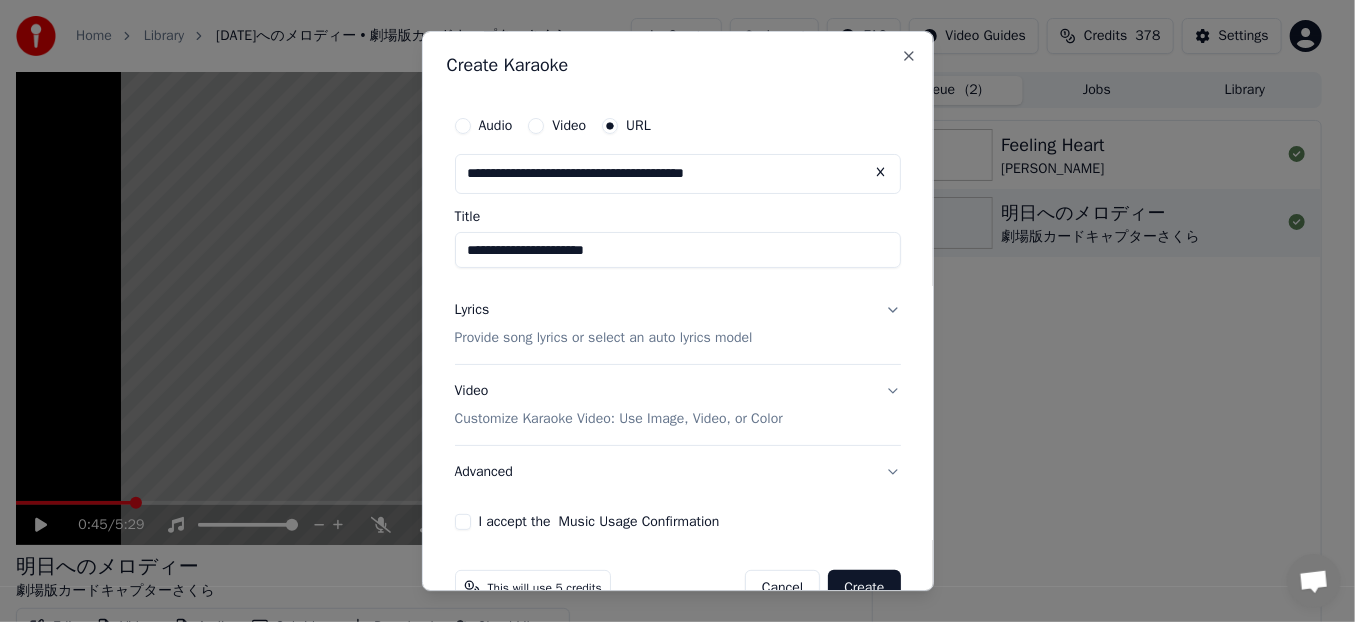 drag, startPoint x: 684, startPoint y: 259, endPoint x: 569, endPoint y: 238, distance: 116.901665 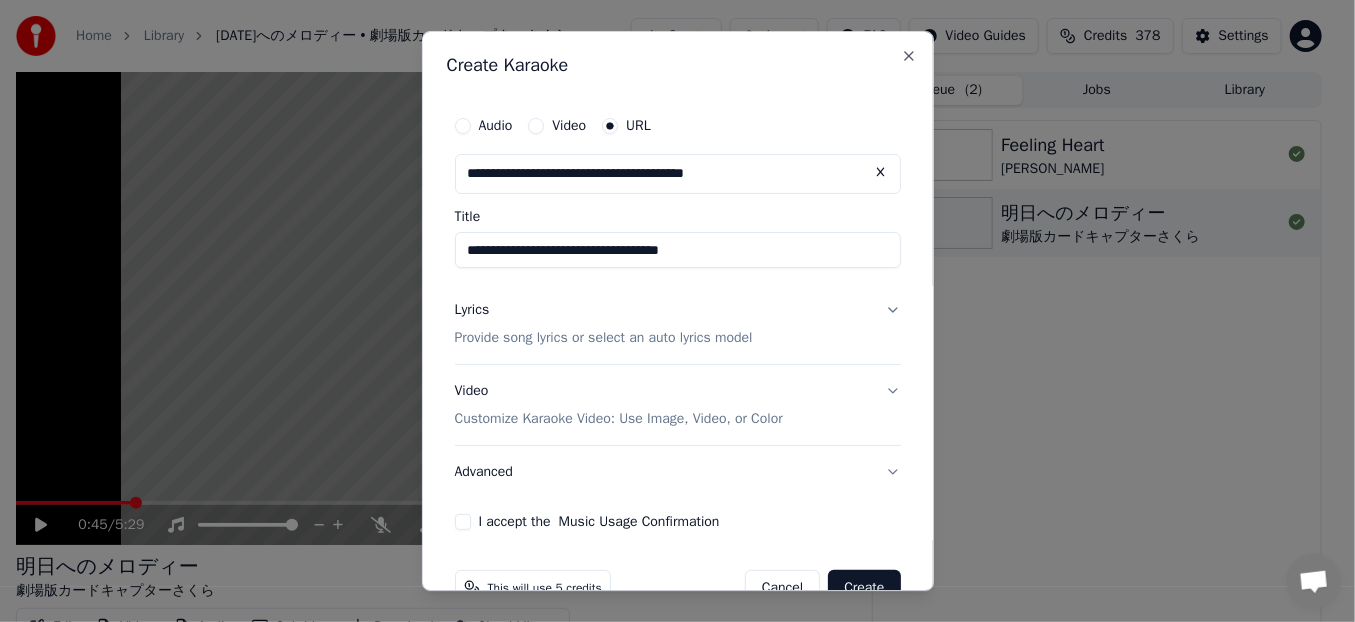 drag, startPoint x: 659, startPoint y: 256, endPoint x: 1006, endPoint y: 278, distance: 347.69672 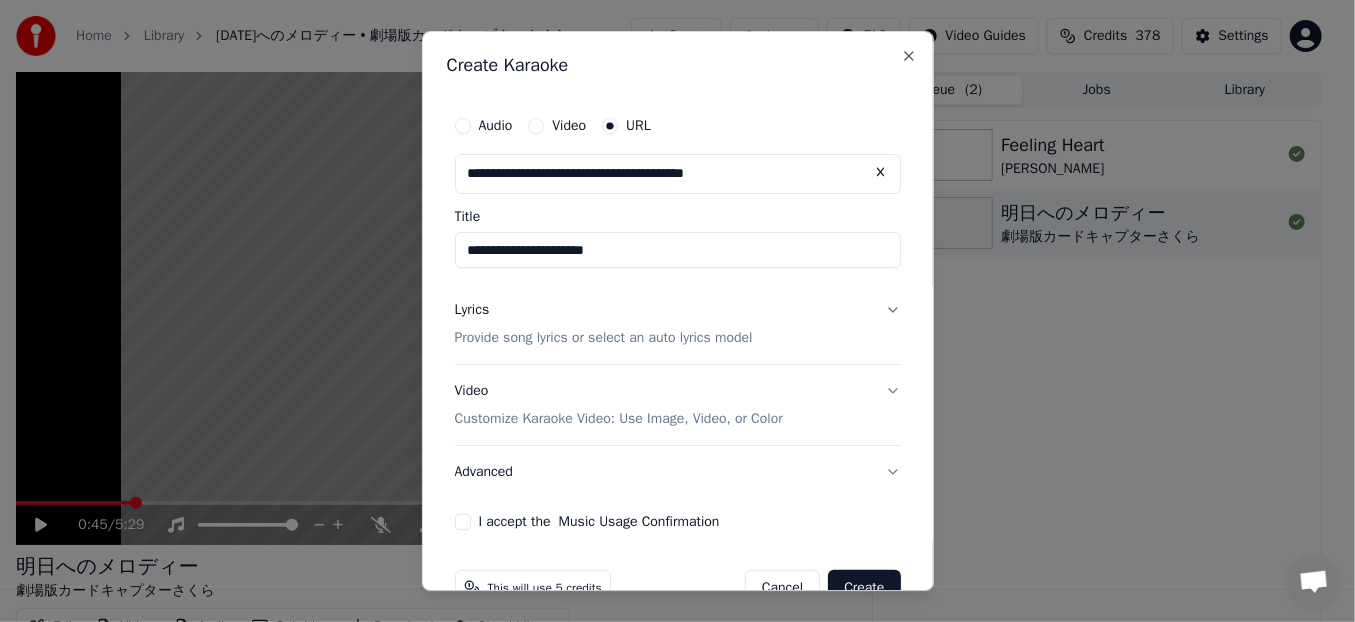 type on "**********" 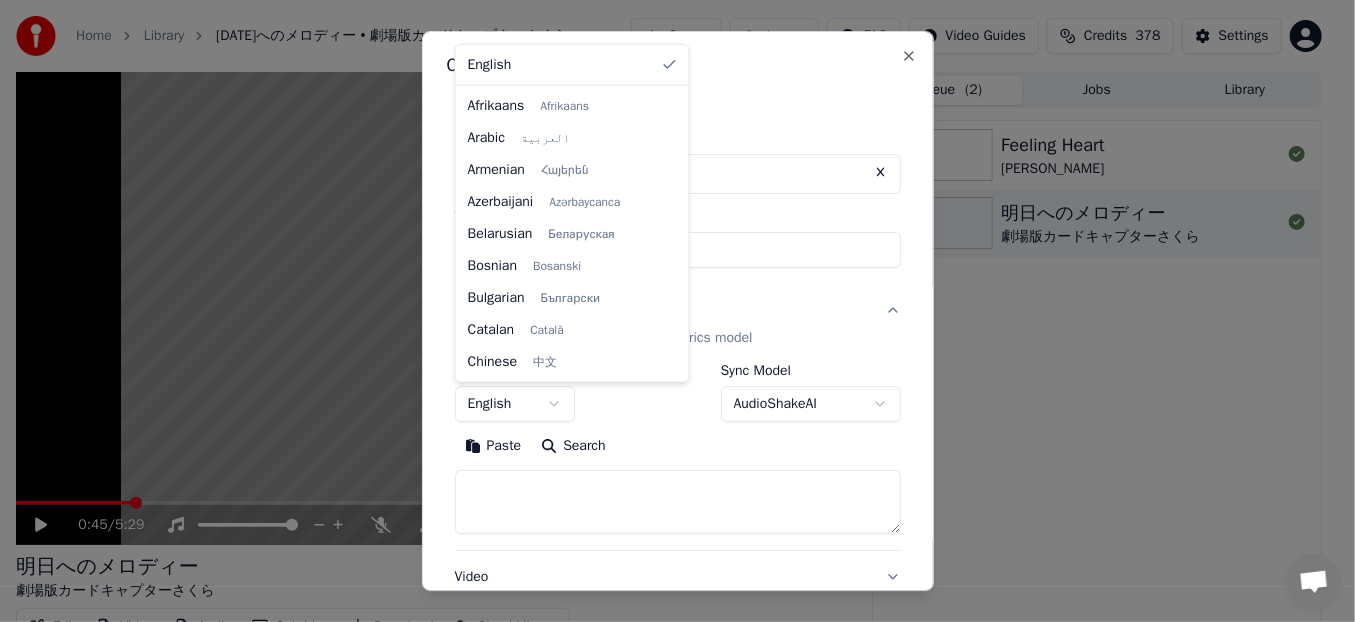click on "**********" at bounding box center (669, 311) 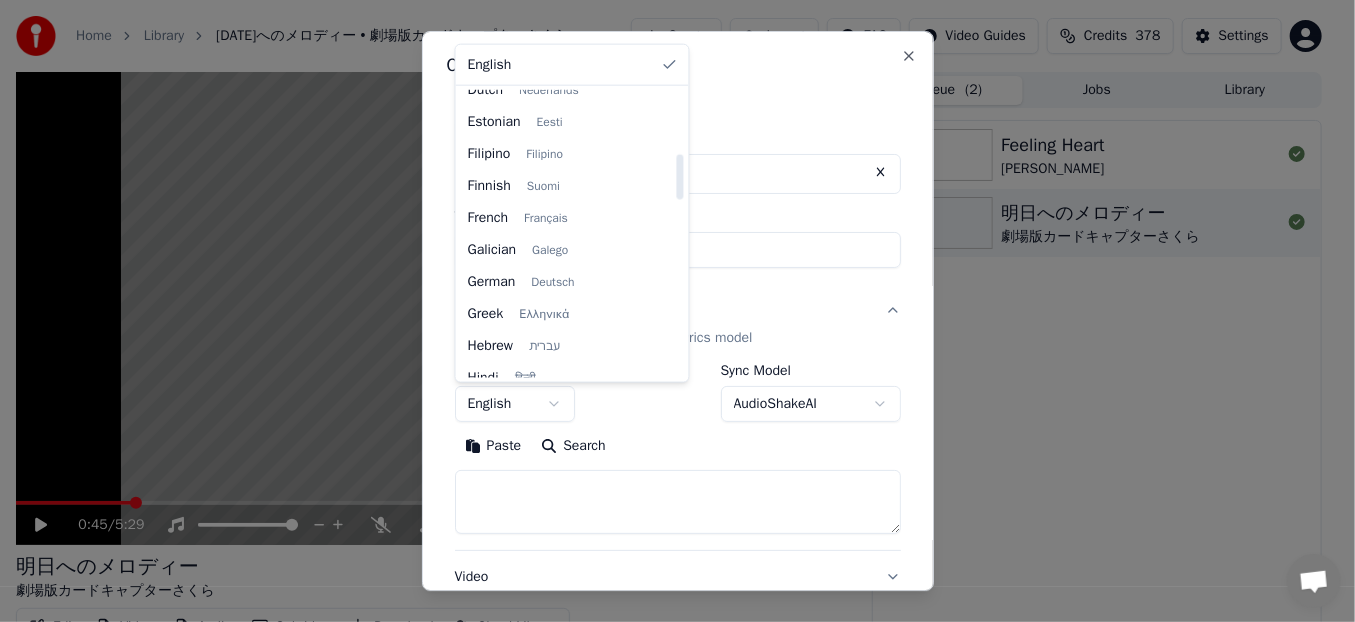 scroll, scrollTop: 700, scrollLeft: 0, axis: vertical 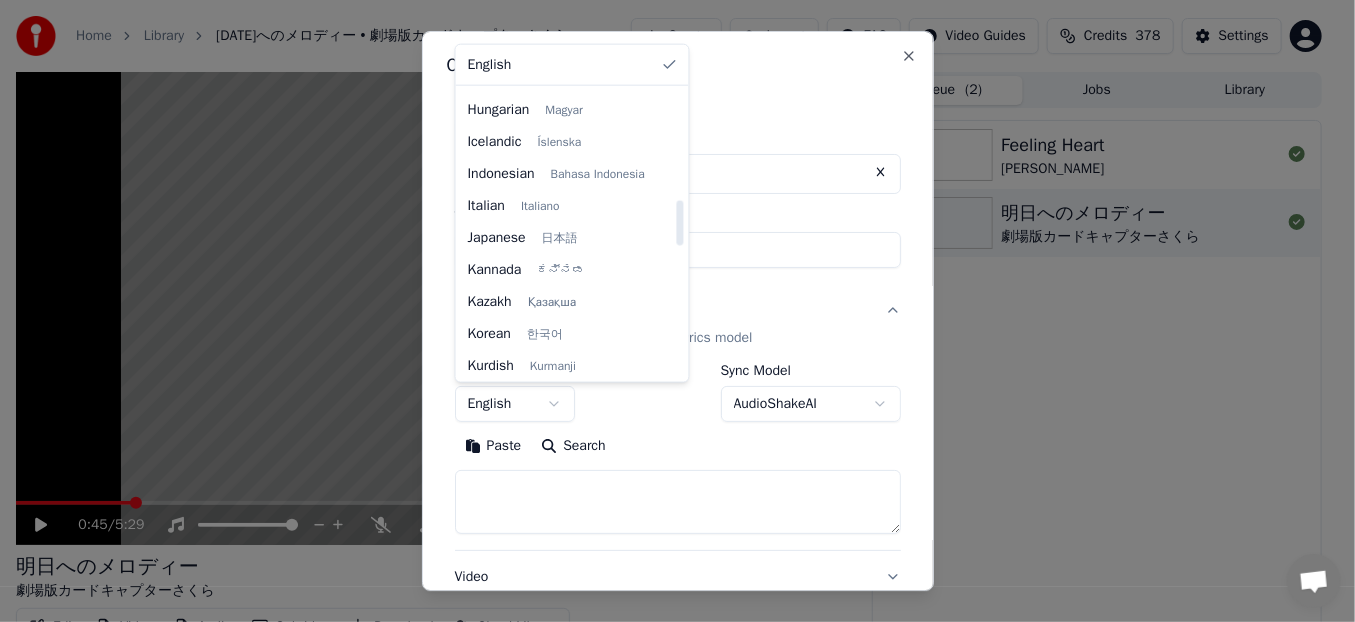 select on "**" 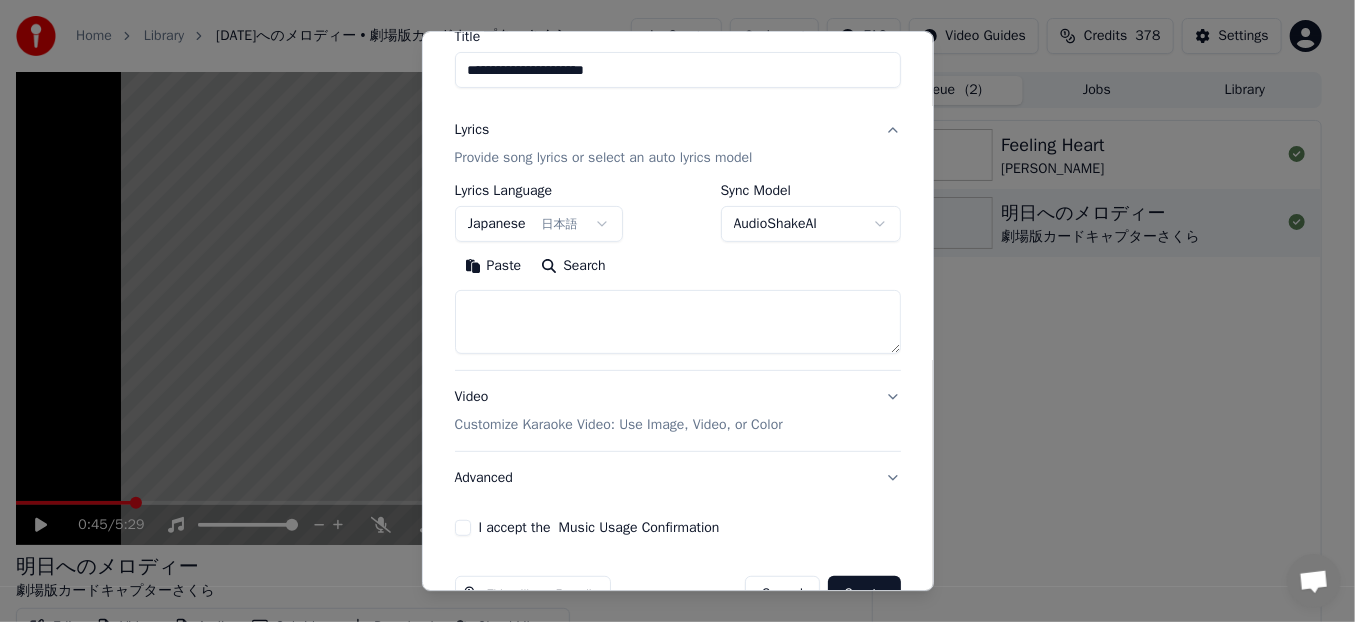 scroll, scrollTop: 200, scrollLeft: 0, axis: vertical 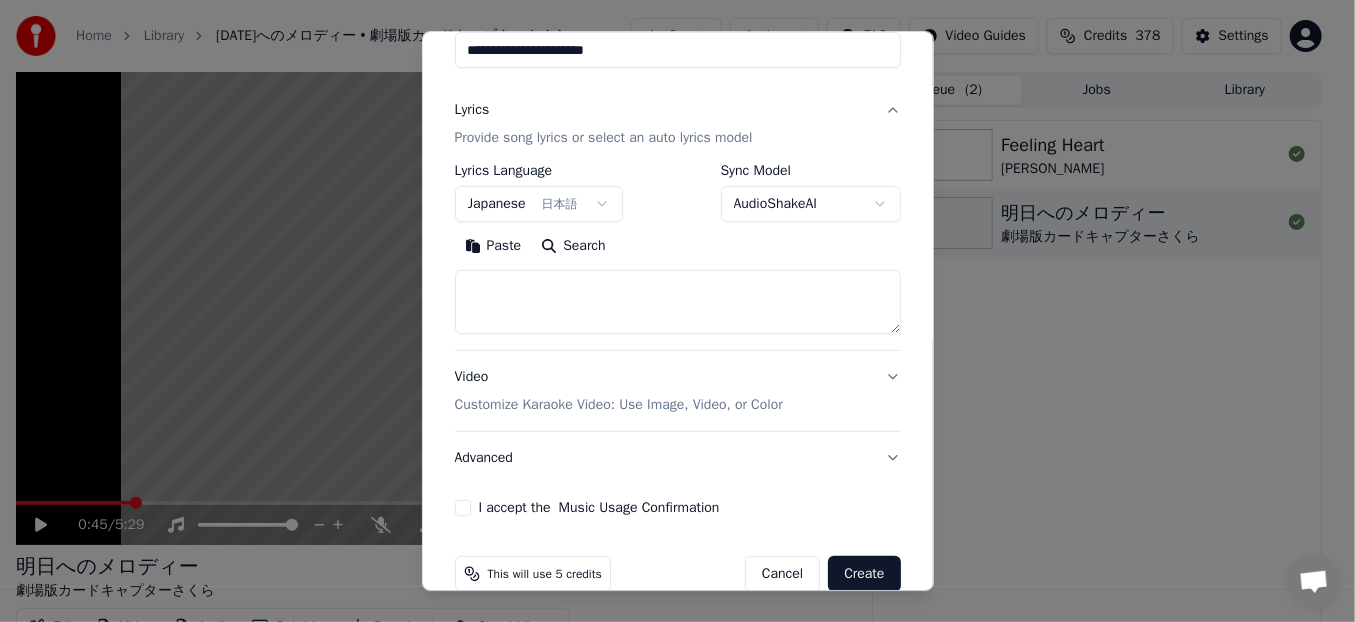 click on "Paste" at bounding box center [493, 246] 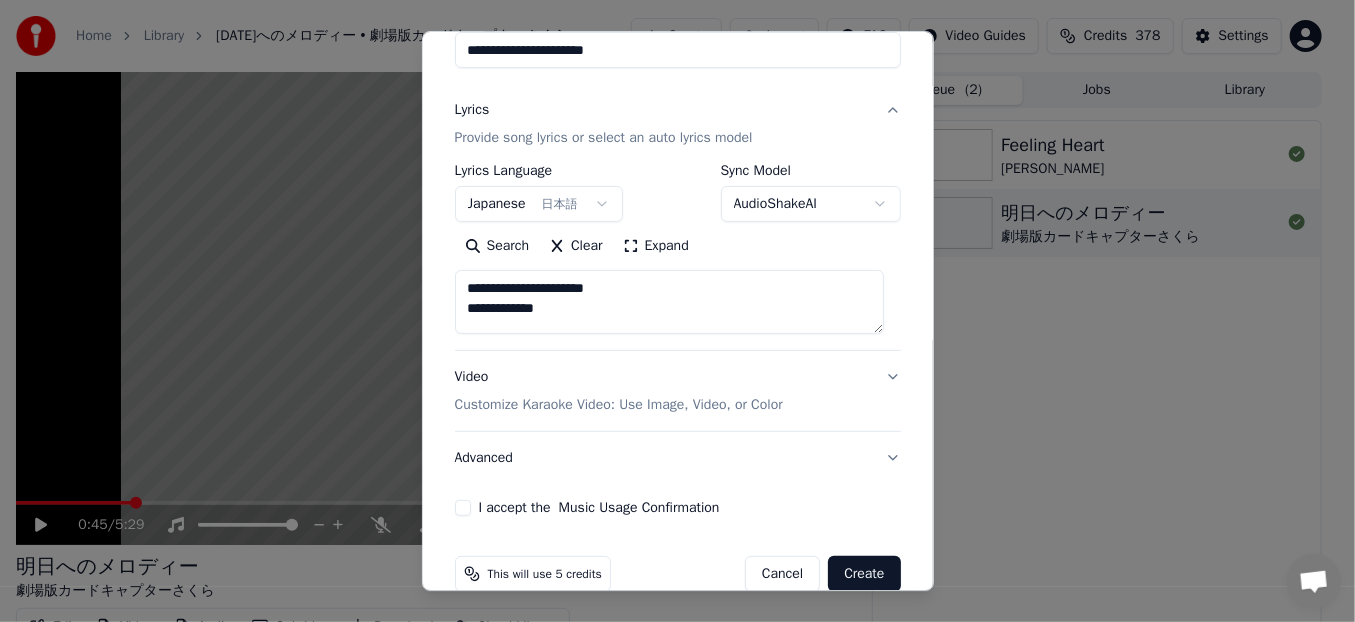 click on "Advanced" at bounding box center [678, 458] 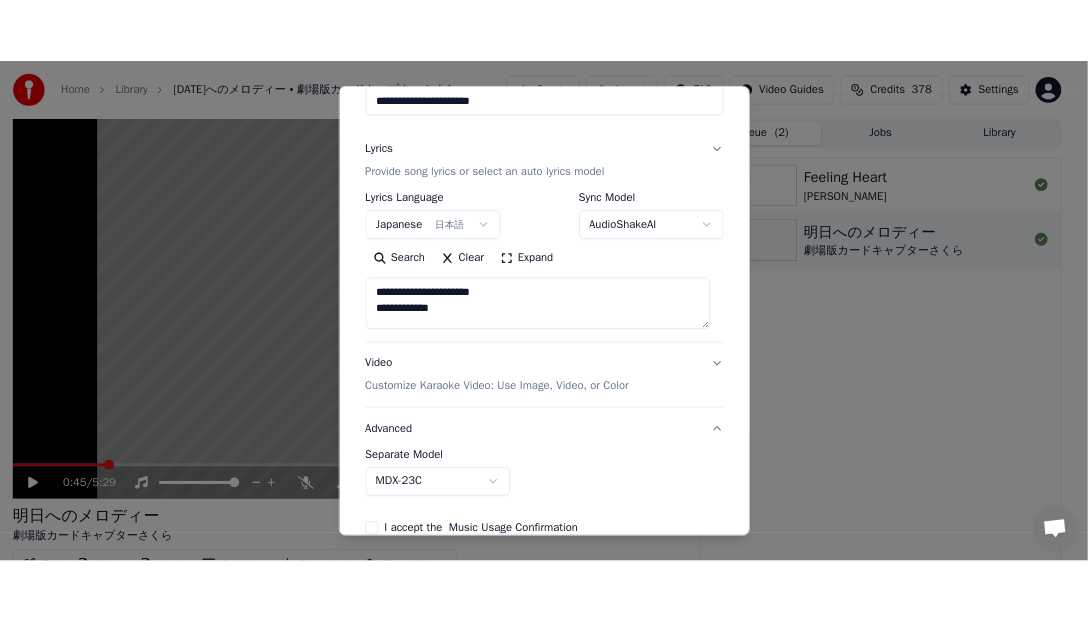 scroll, scrollTop: 120, scrollLeft: 0, axis: vertical 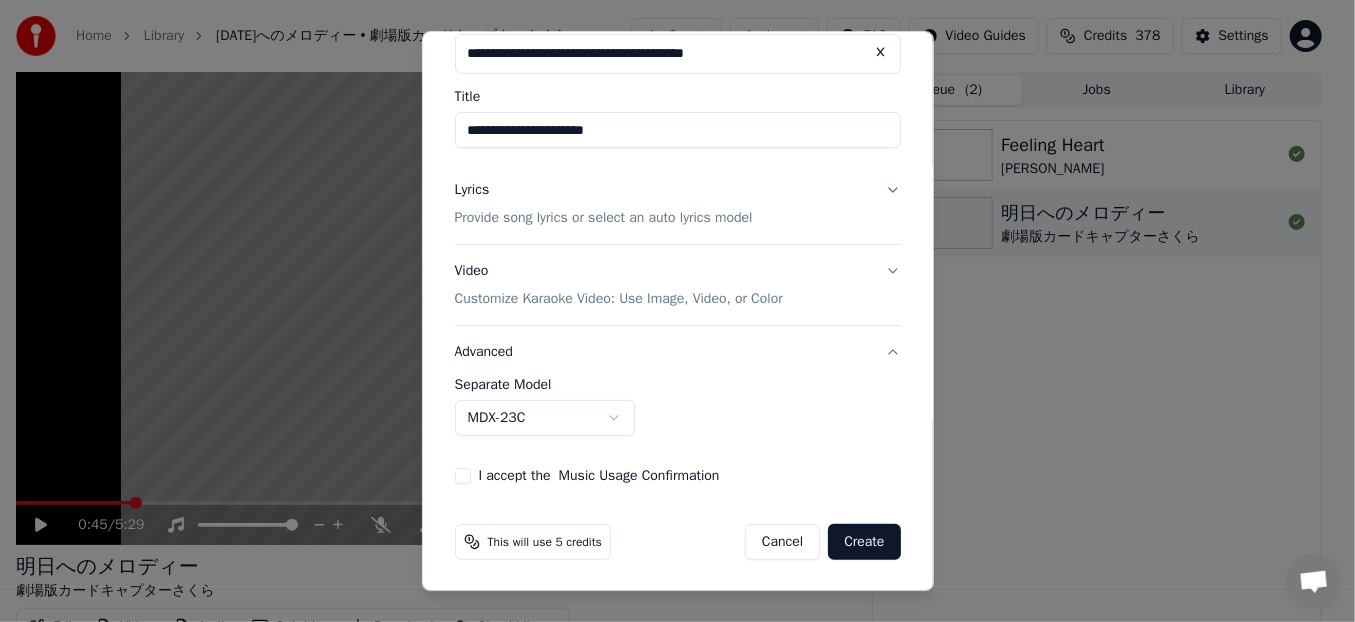 click on "**********" at bounding box center (669, 311) 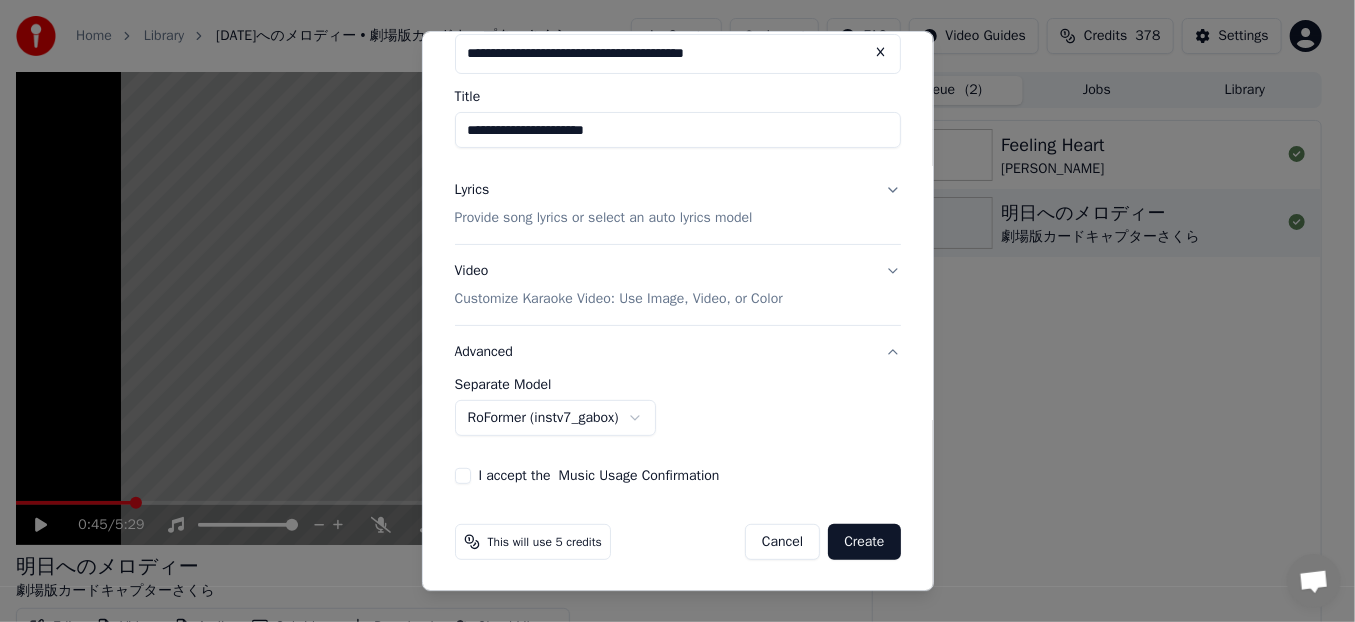click on "I accept the   Music Usage Confirmation" at bounding box center [463, 476] 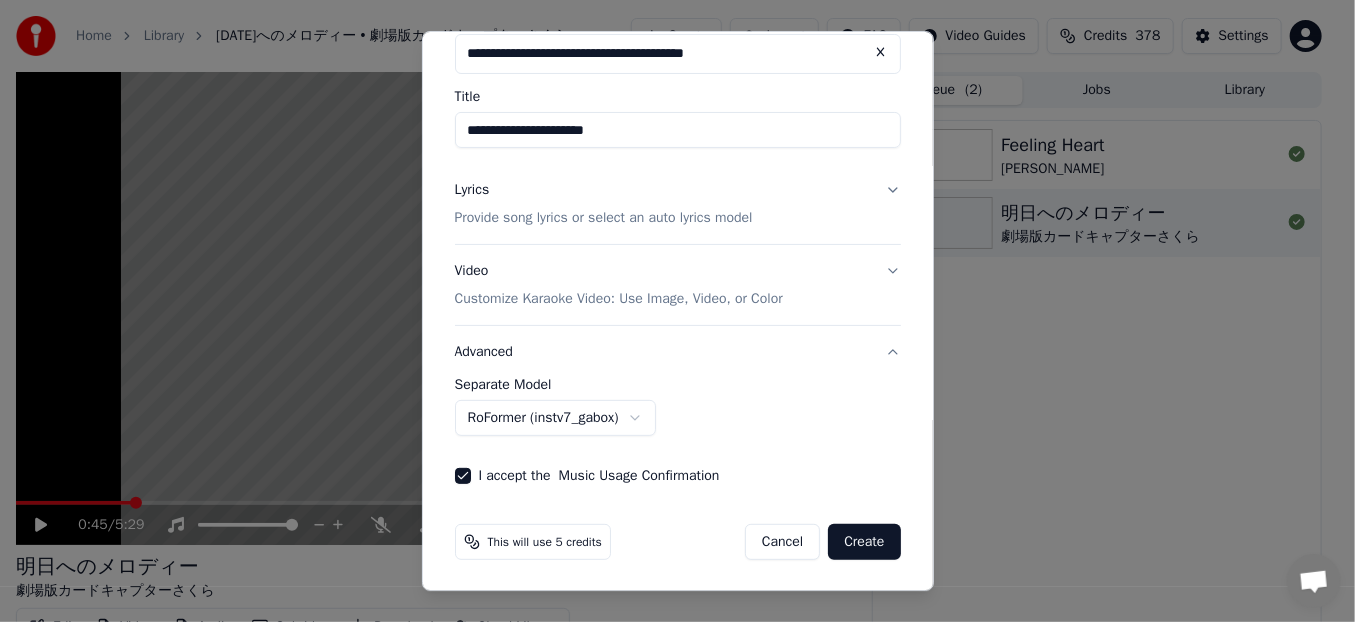 click on "Create" at bounding box center (864, 542) 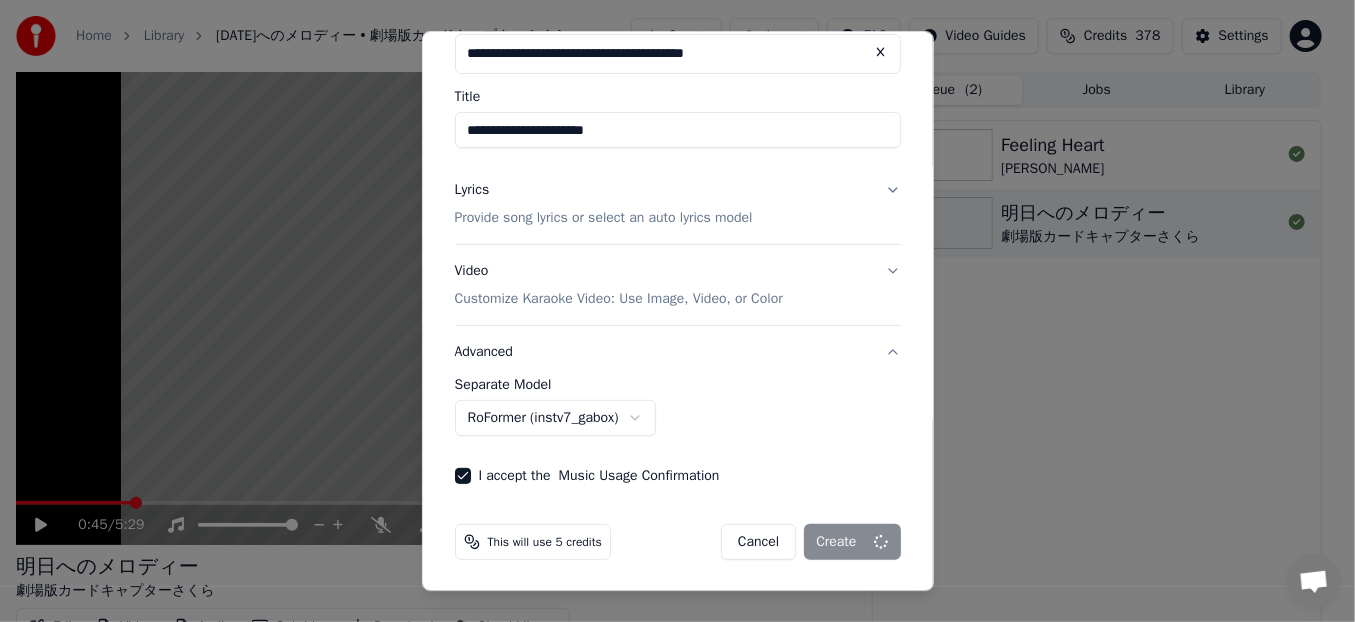 select on "******" 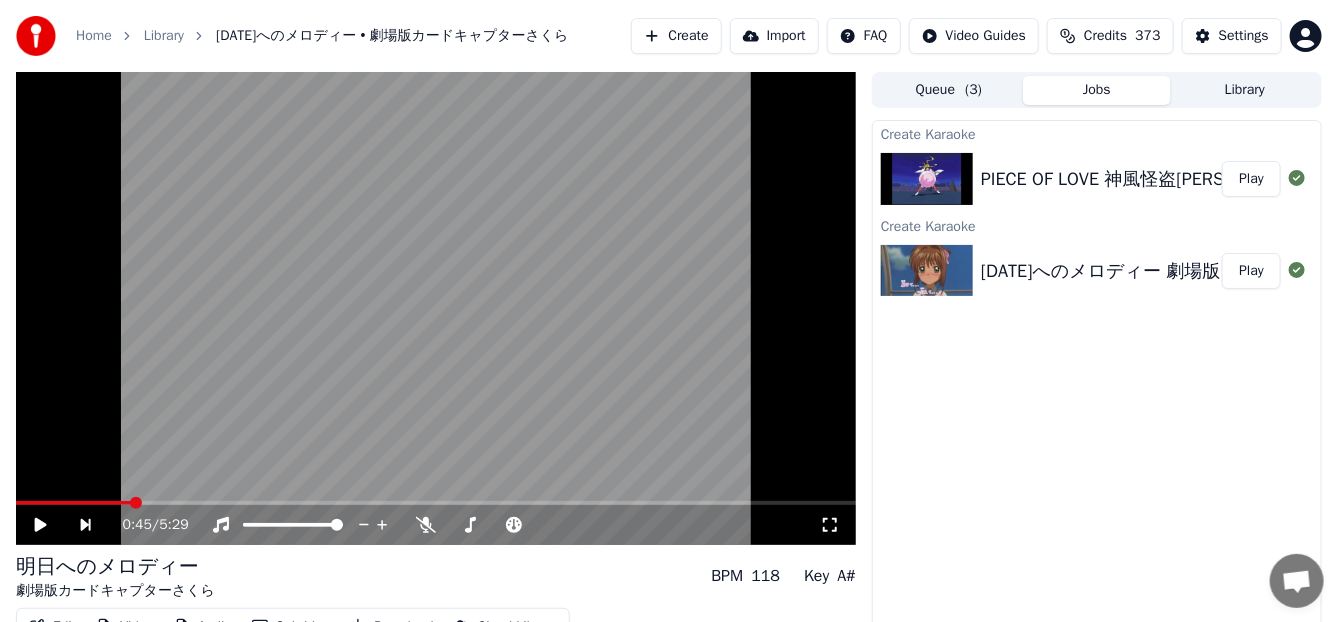 click on "Play" at bounding box center (1251, 179) 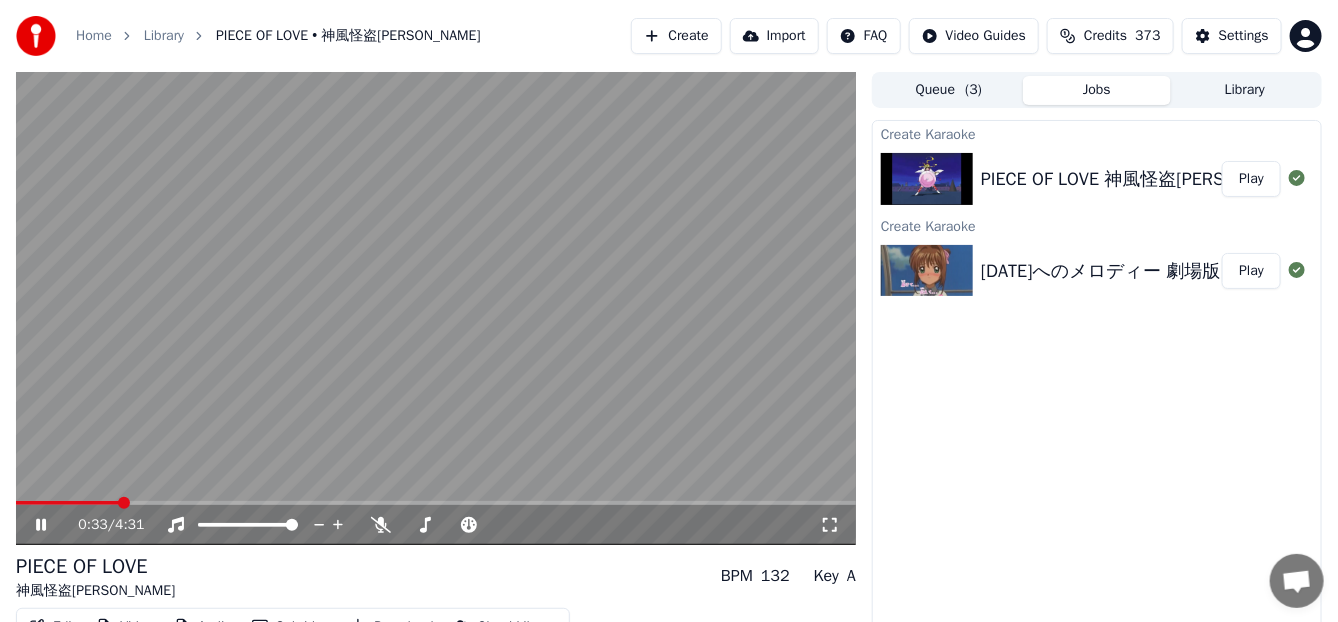 click on "Library" at bounding box center (164, 36) 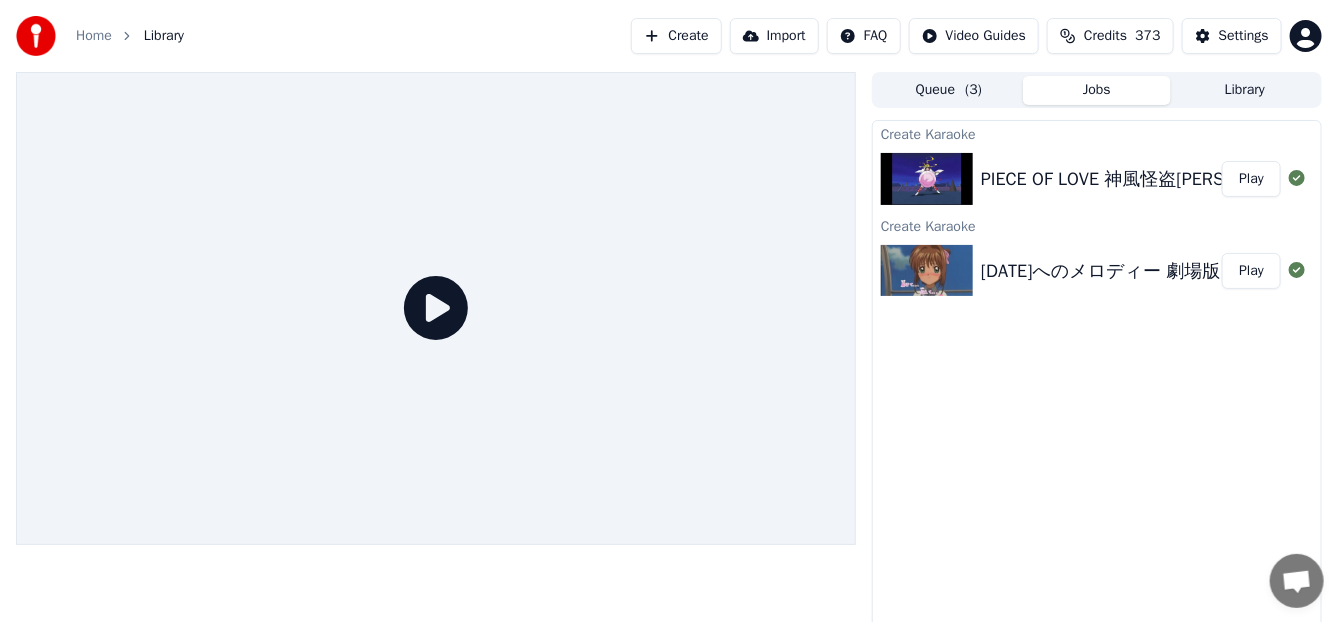 click on "Library" at bounding box center [1245, 90] 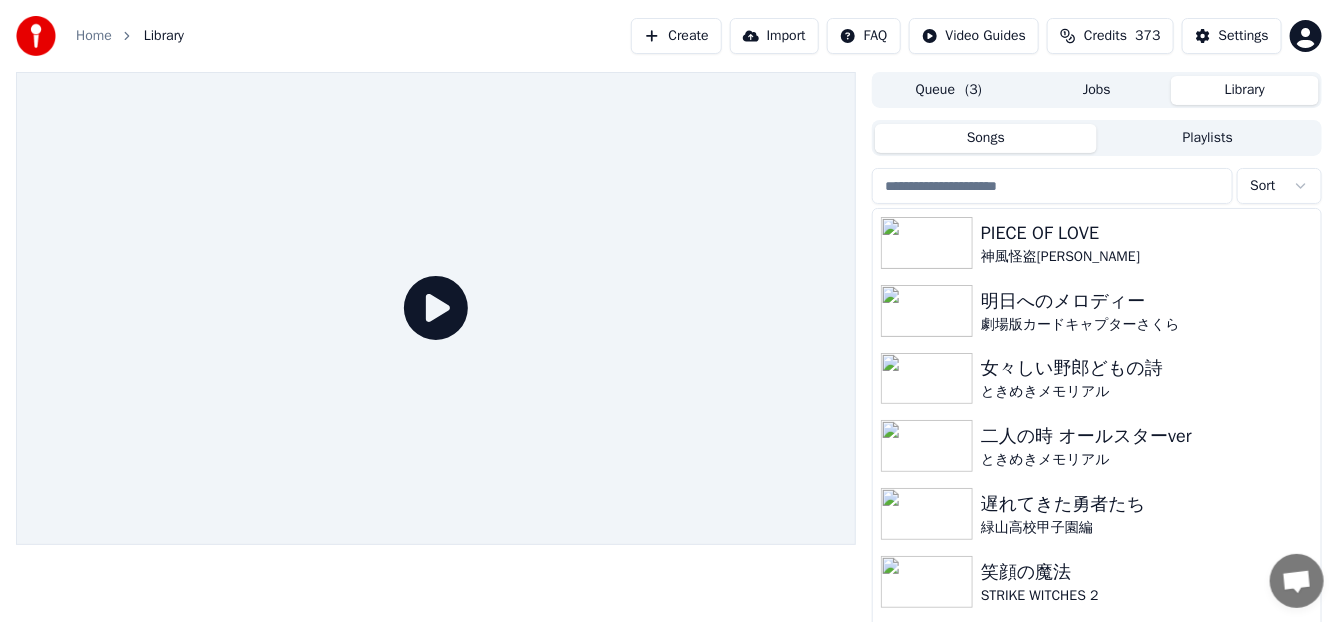 drag, startPoint x: 1214, startPoint y: 3, endPoint x: 894, endPoint y: 207, distance: 379.49442 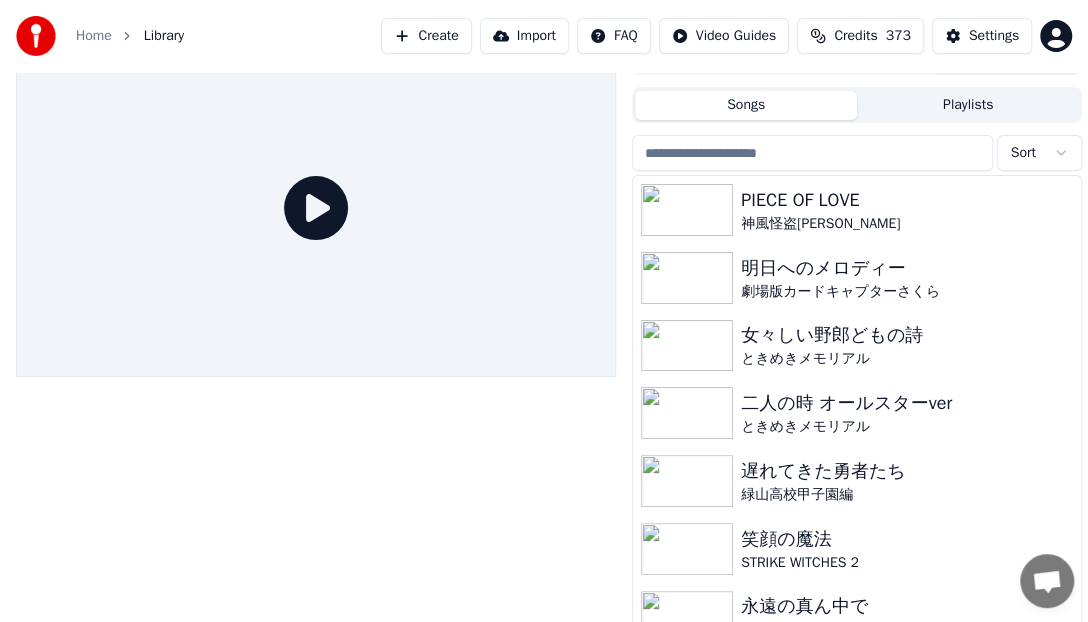 scroll, scrollTop: 52, scrollLeft: 0, axis: vertical 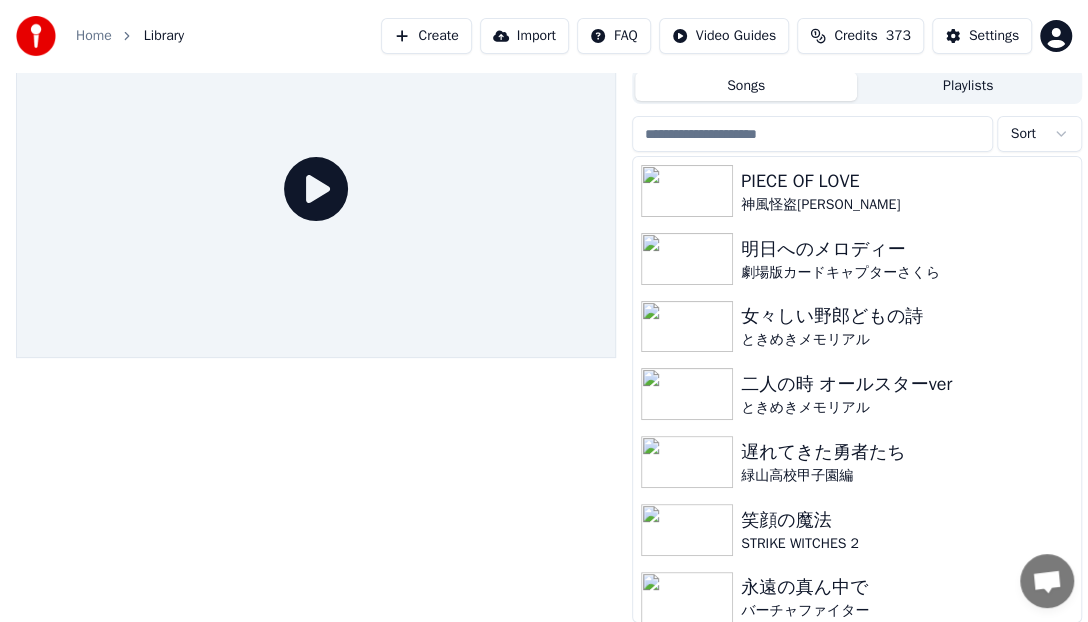 click at bounding box center [316, 321] 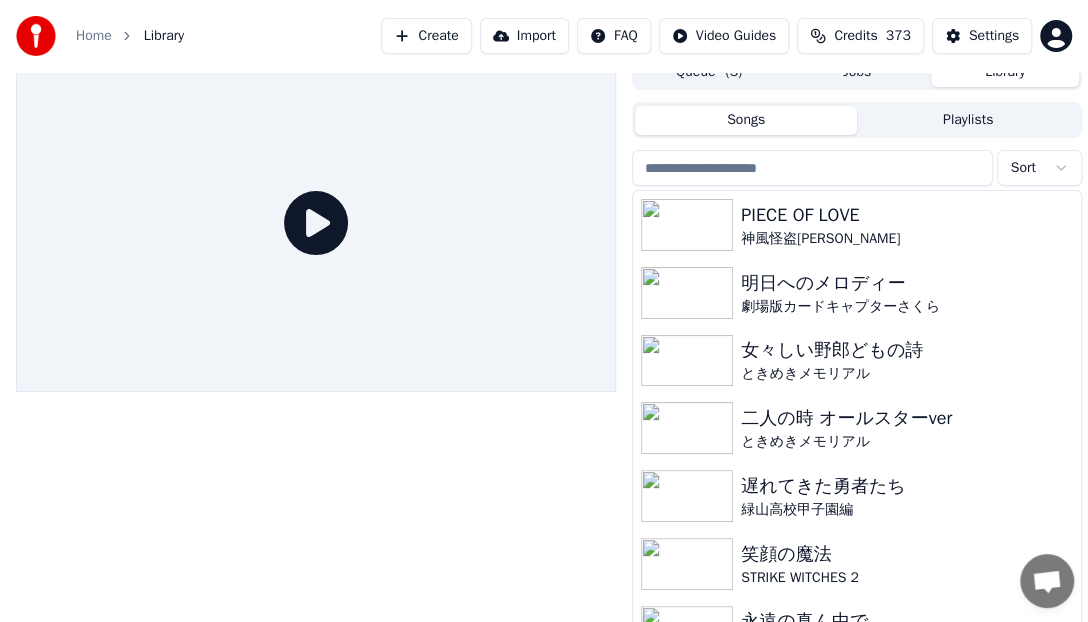scroll, scrollTop: 0, scrollLeft: 0, axis: both 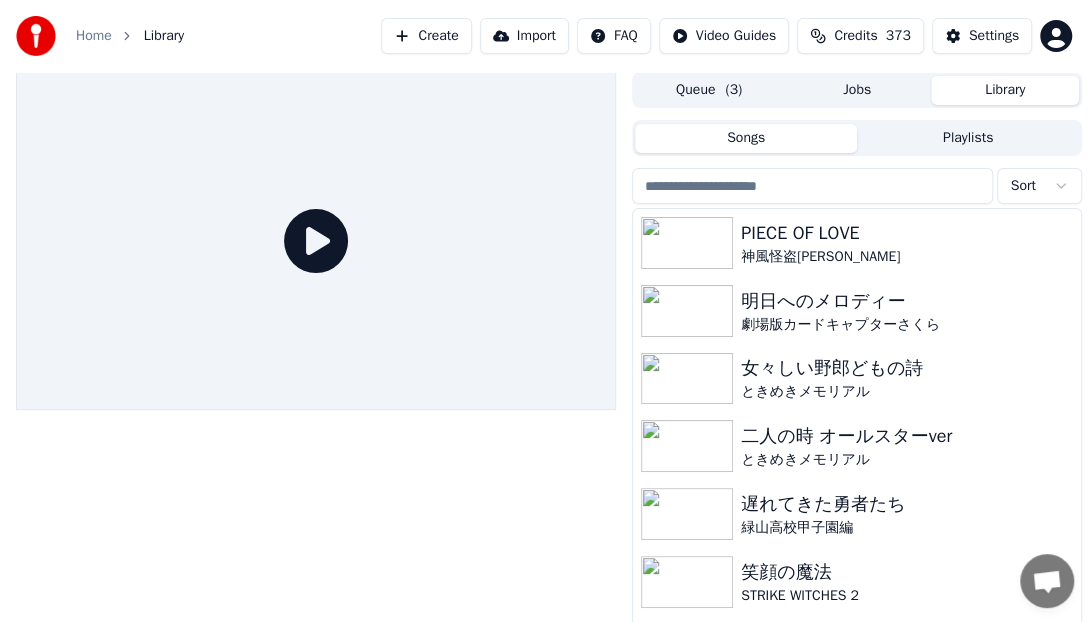 click on "Songs Playlists Sort PIECE OF LOVE 神風怪盗[PERSON_NAME] [DATE]へのメロディー 劇場版カードキャプターさくら 女々しい野郎どもの詩 ときめきメモリアル 二人の時 オールスターver ときめきメモリアル 遅れてきた勇者たち  緑山高校甲子園編 笑顔の魔法 STRIKE WITCHES 2 永遠の真ん中で バーチャファイター 最高潮☆JUMPING! シルエット NARUTO ランラン☆エクスプロージョン" at bounding box center [857, 397] 